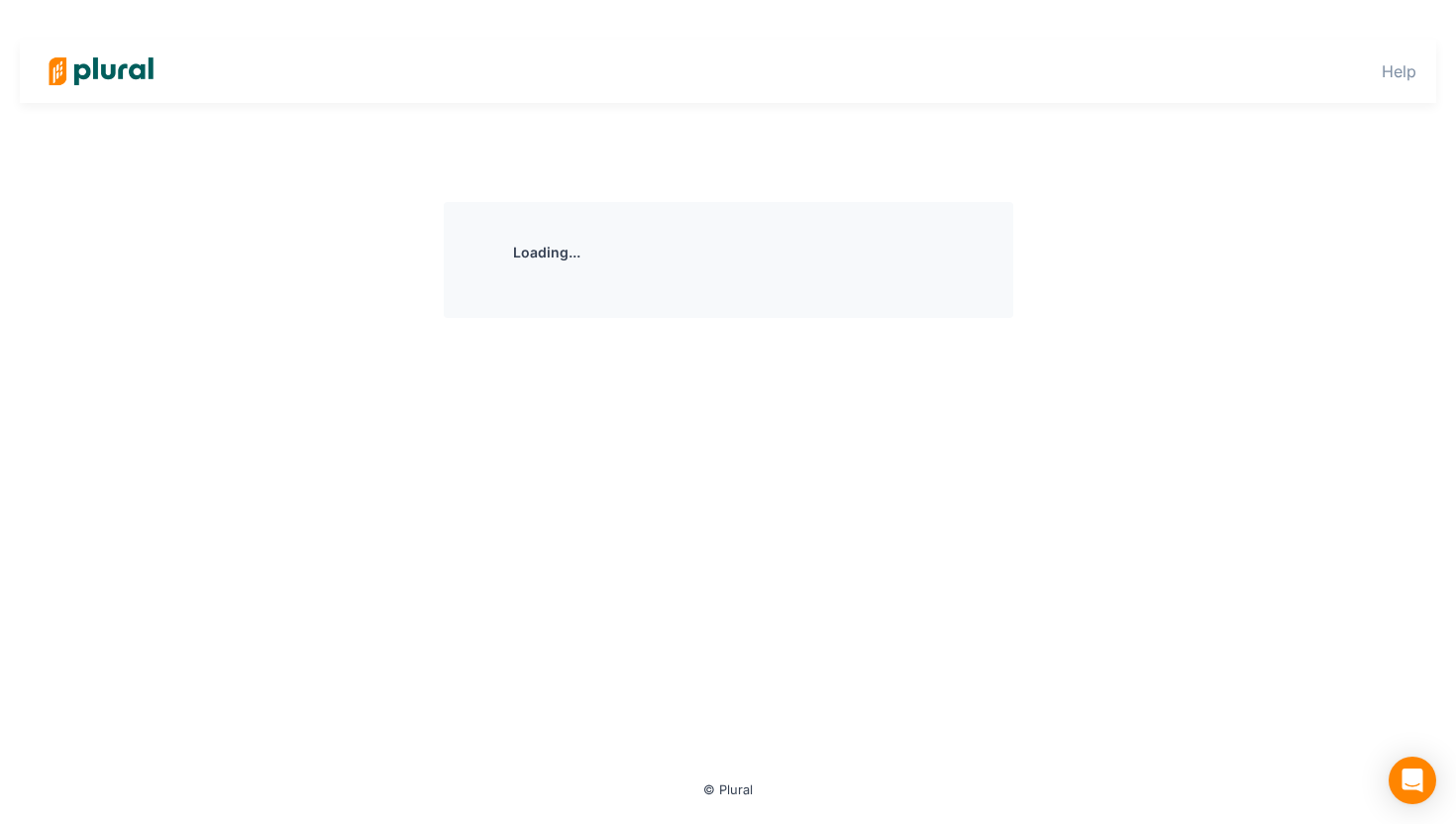 scroll, scrollTop: 0, scrollLeft: 0, axis: both 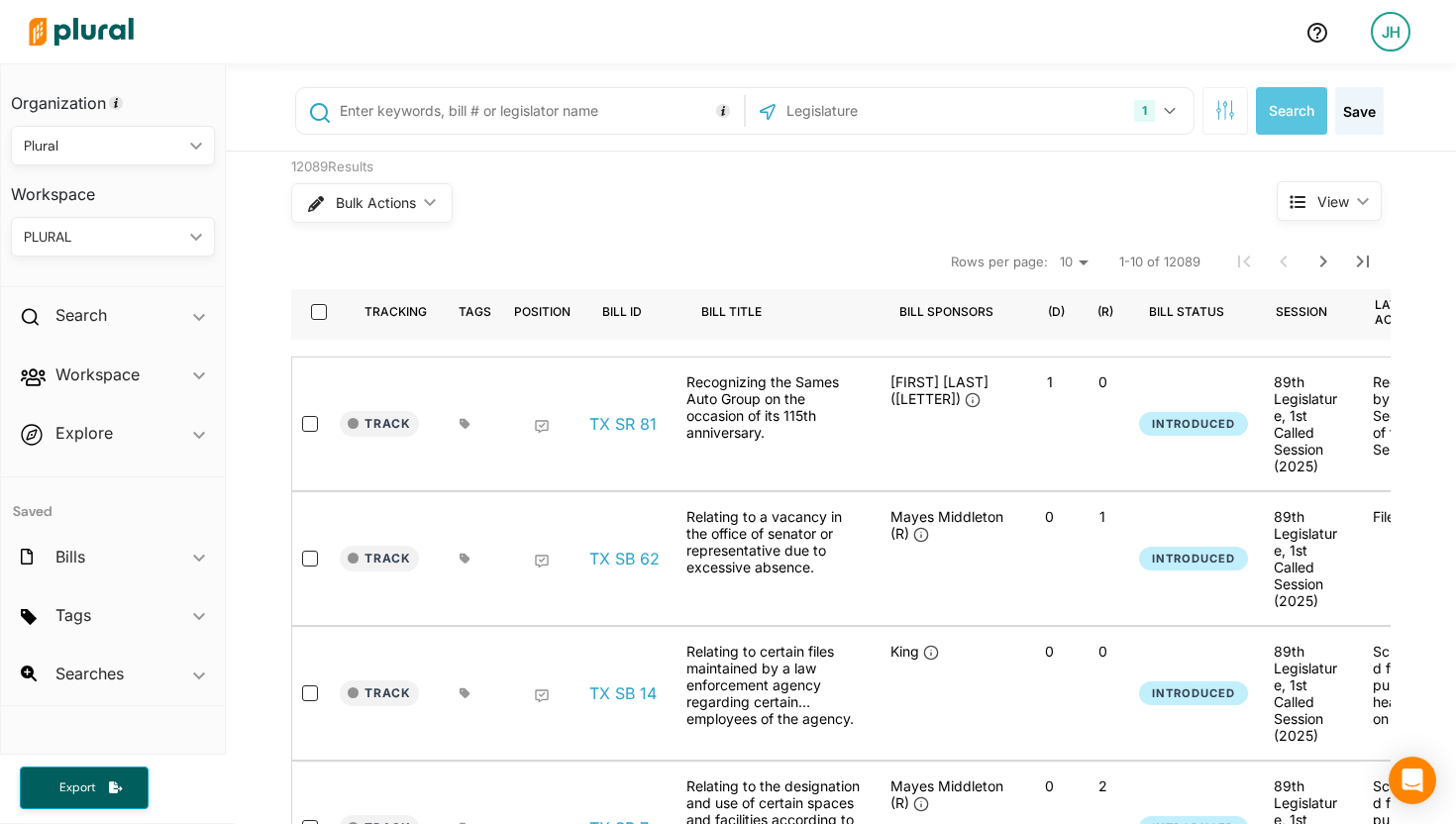 click on "JH" at bounding box center [1391, 32] 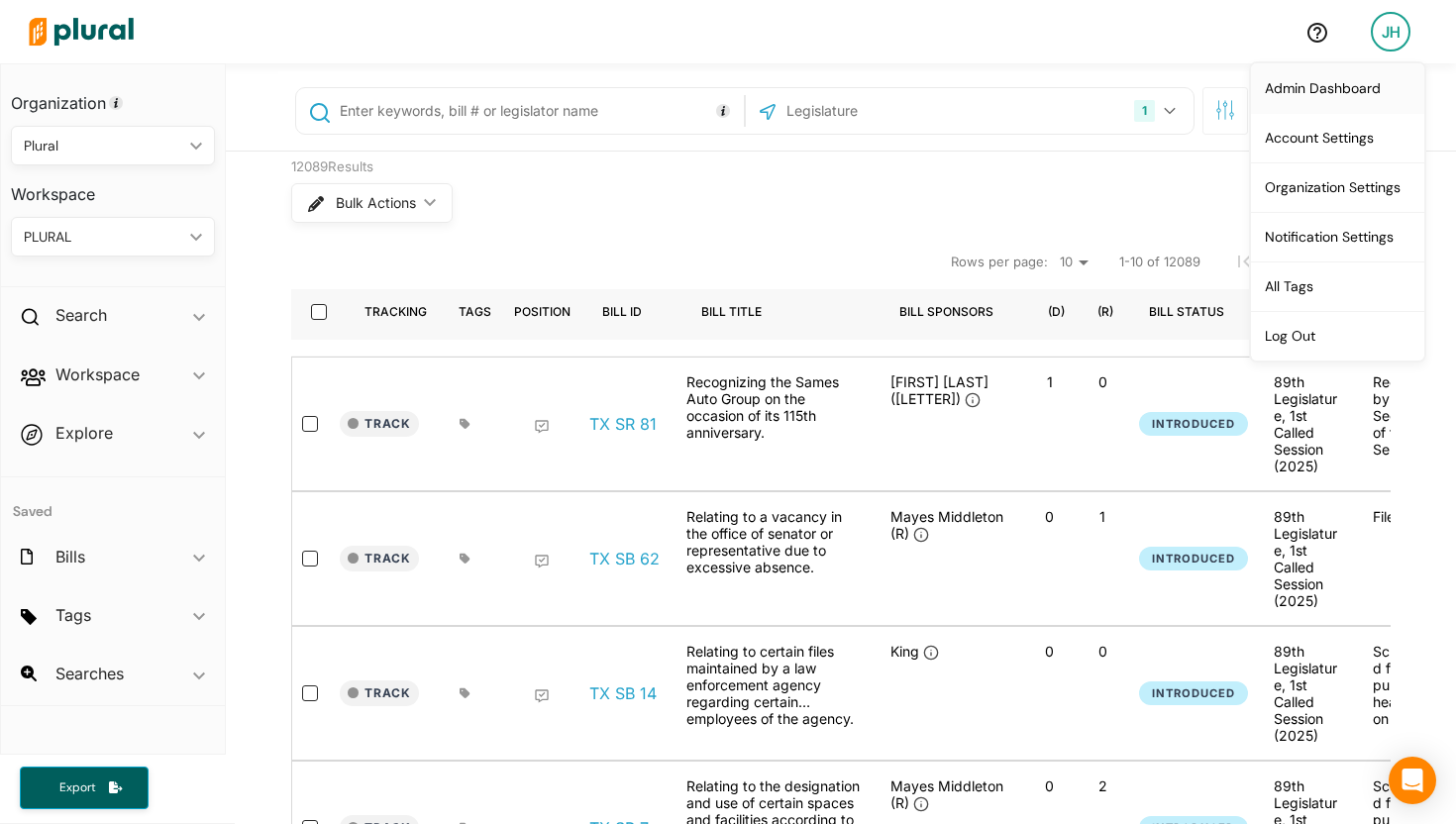 click on "Admin Dashboard" at bounding box center (1337, 88) 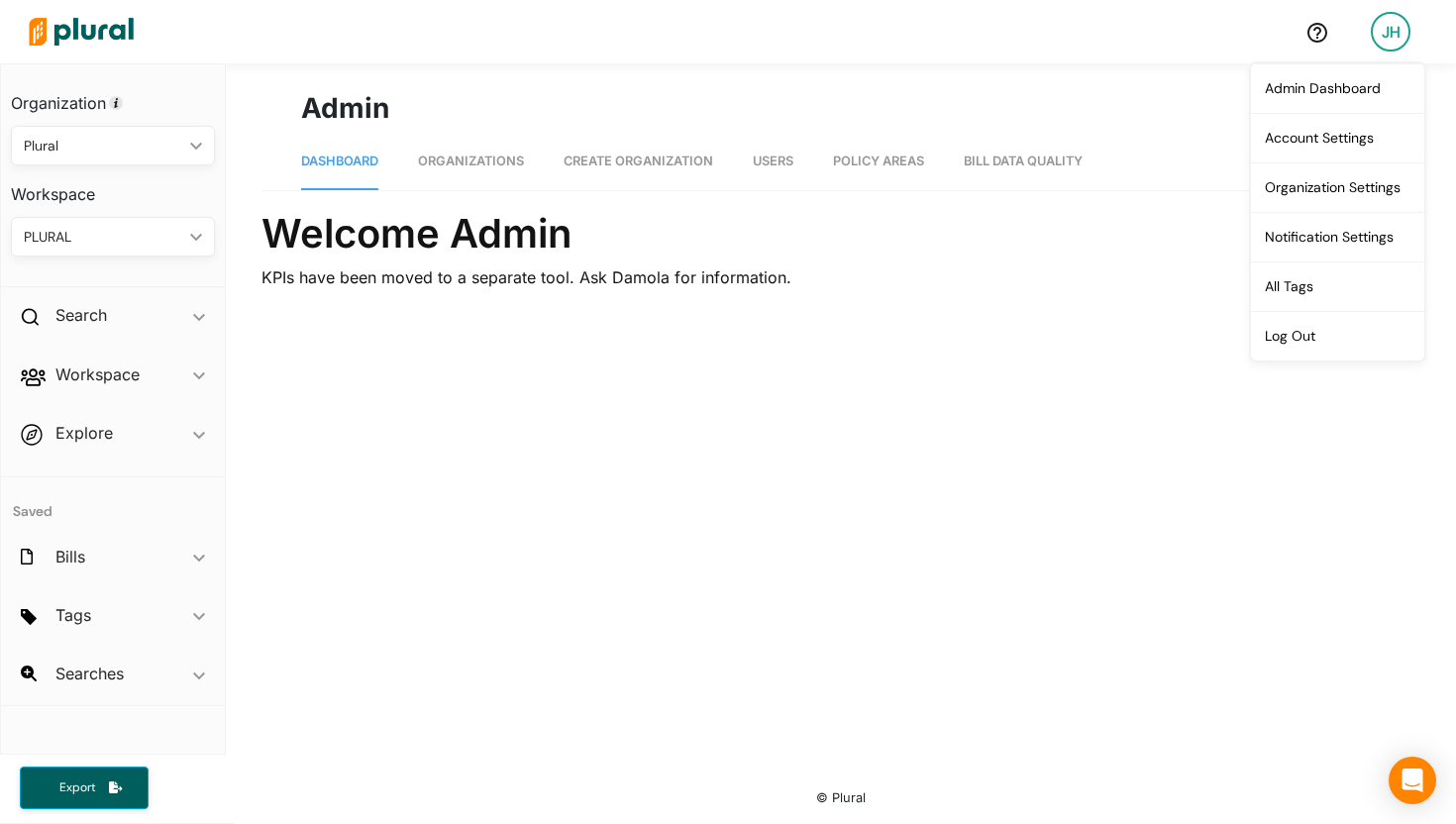 click on "Organizations" at bounding box center (470, 160) 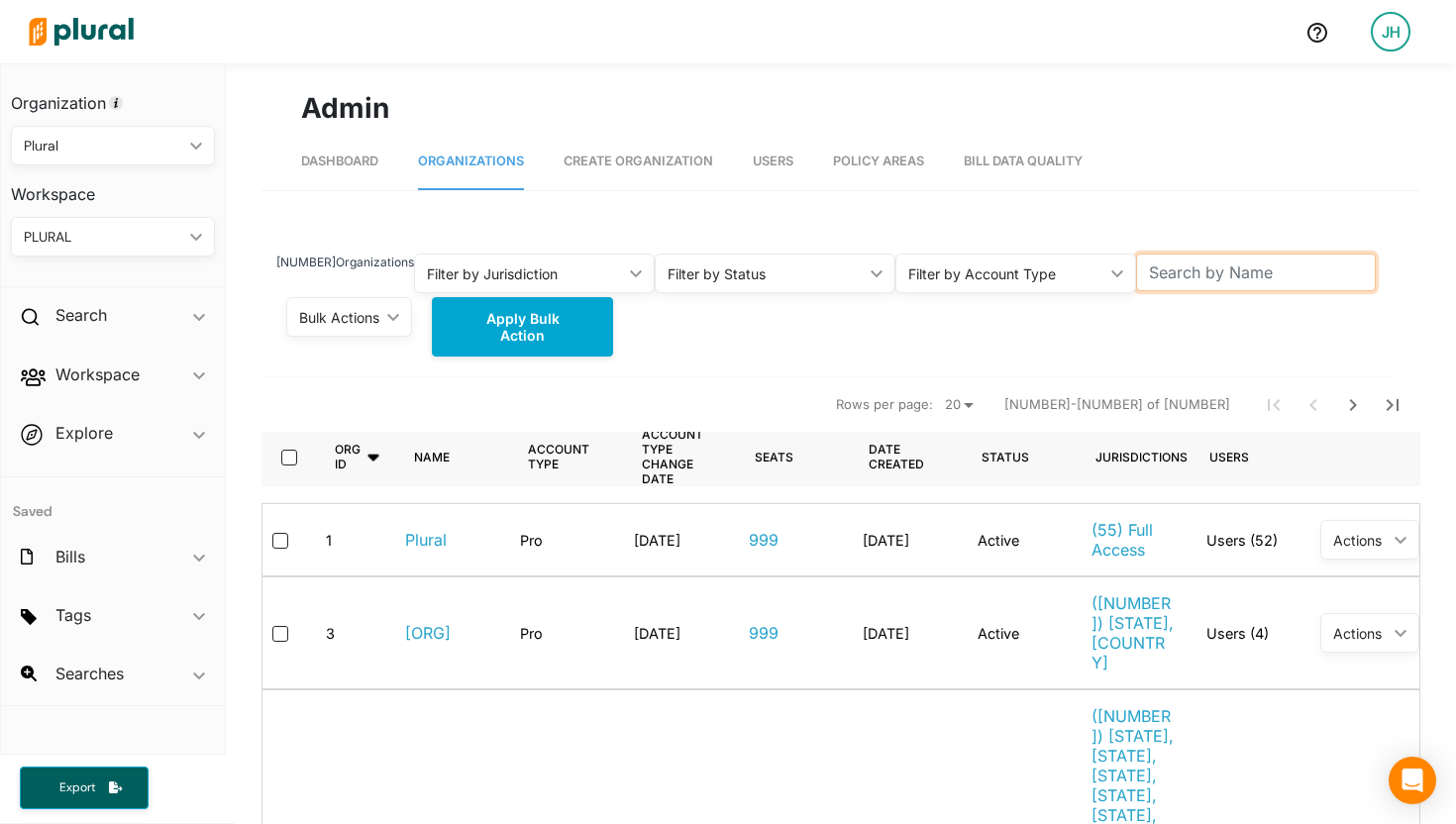 click at bounding box center [1256, 272] 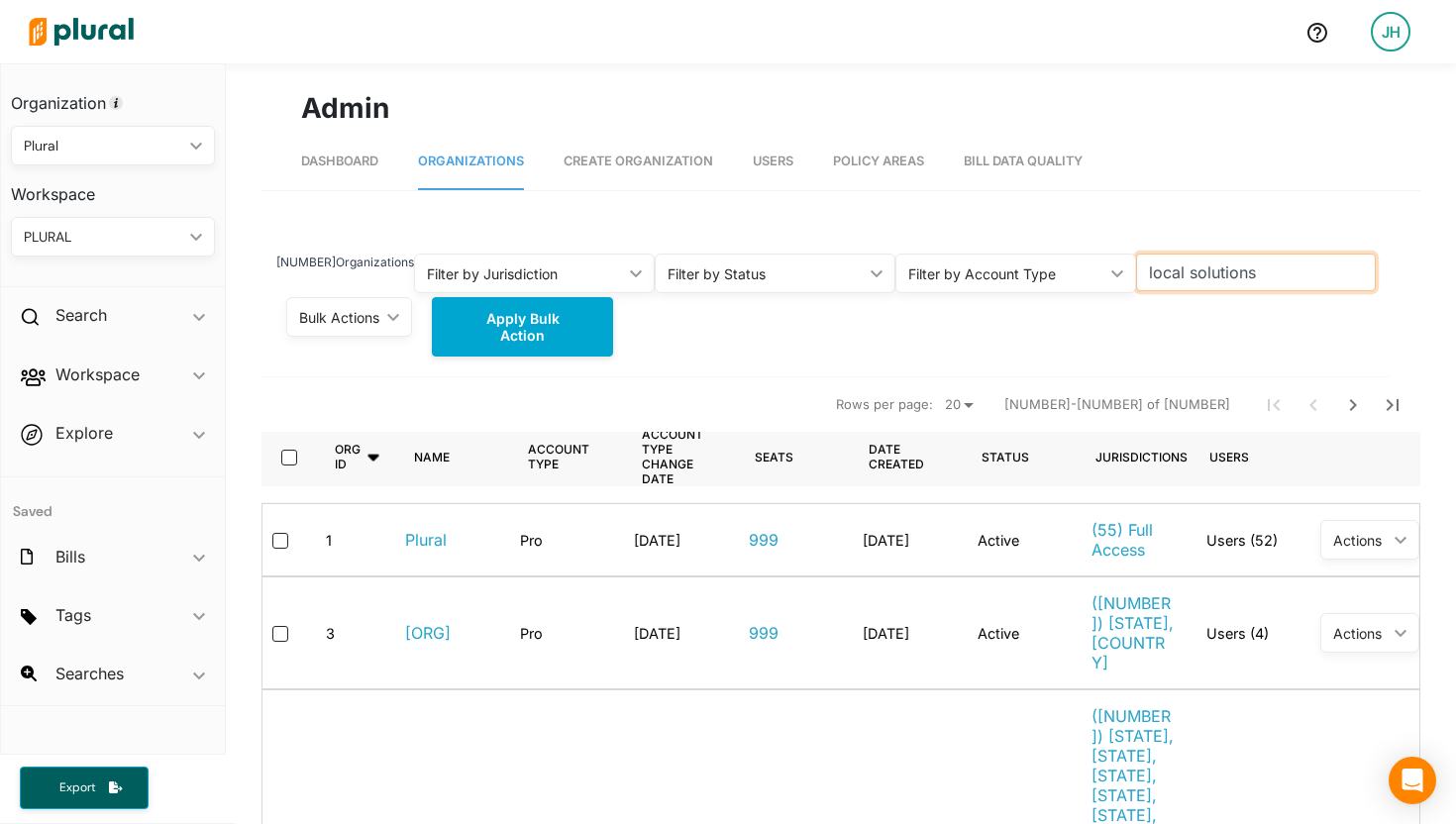 type on "local solutions" 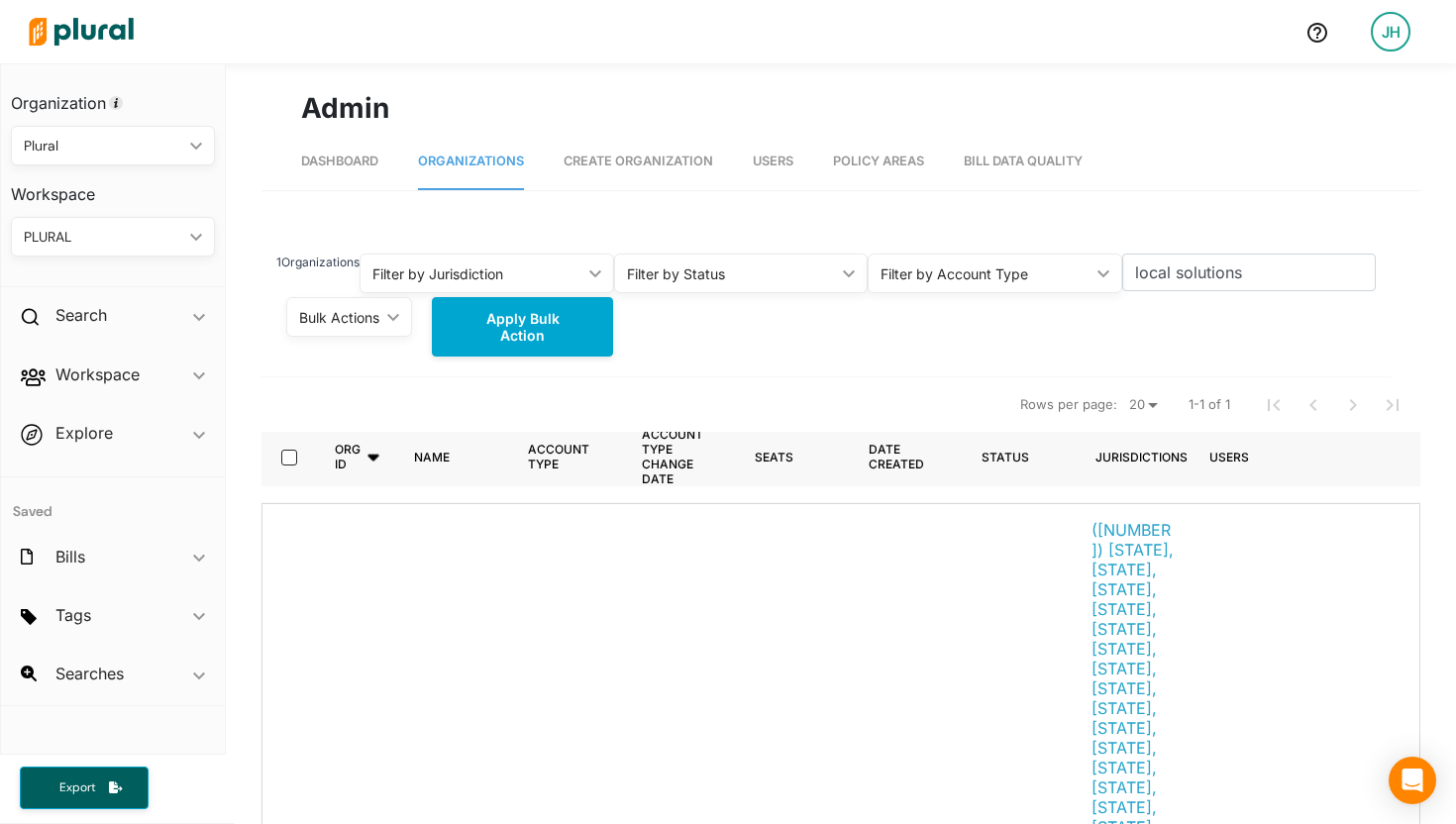 click on "[ORG]" at bounding box center [428, 966] 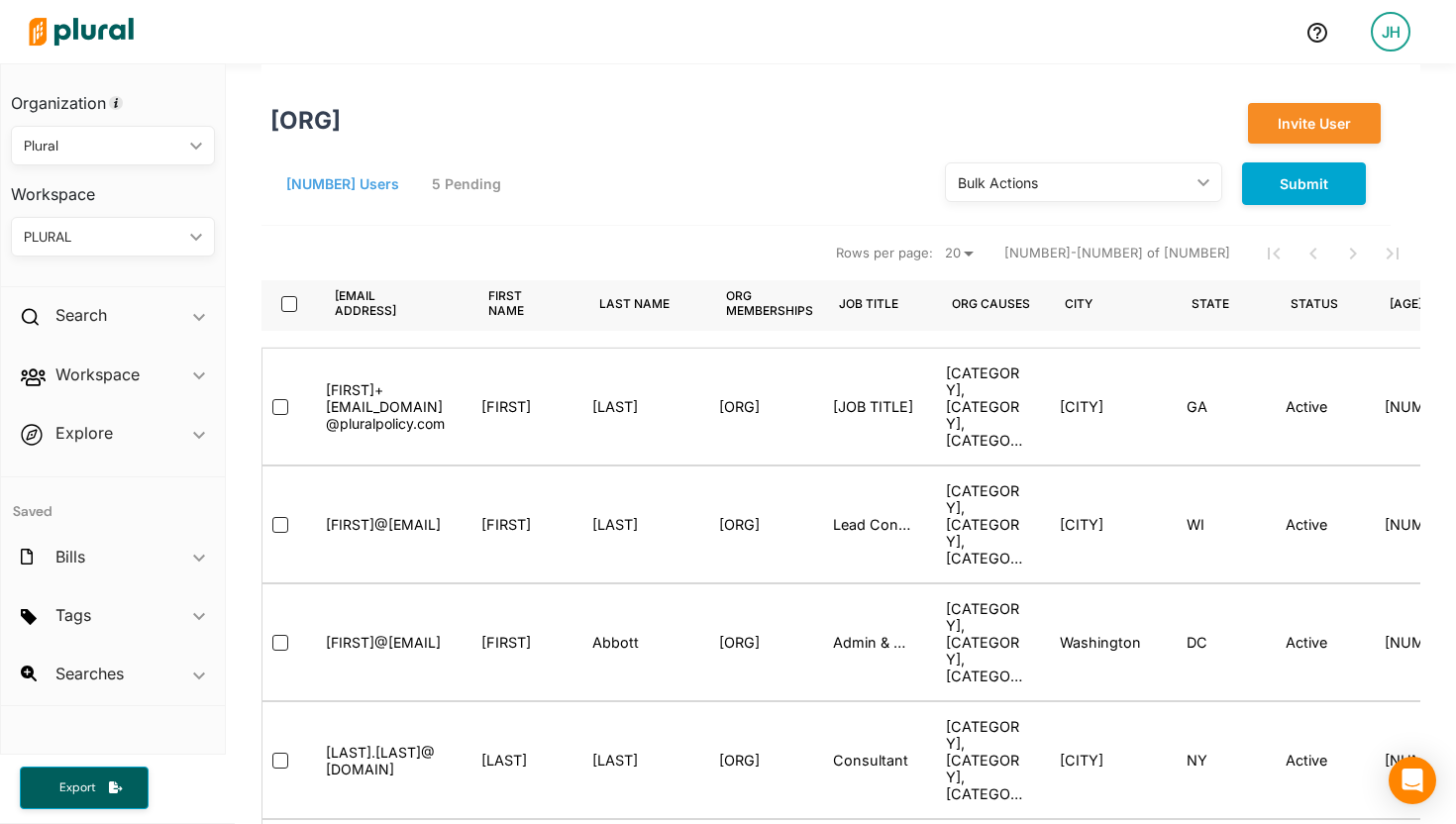 scroll, scrollTop: 0, scrollLeft: 0, axis: both 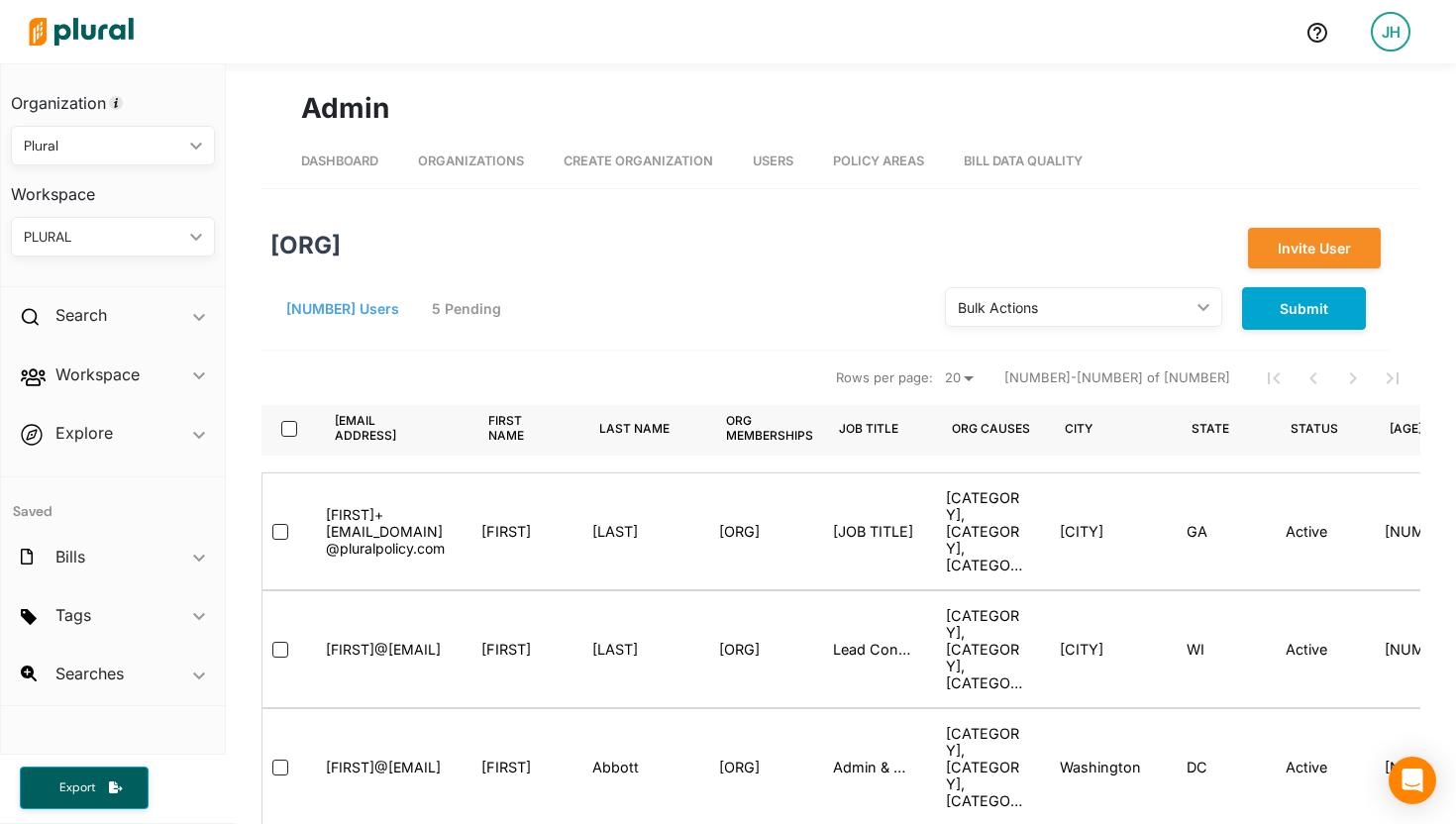 click on "Organizations" at bounding box center [470, 160] 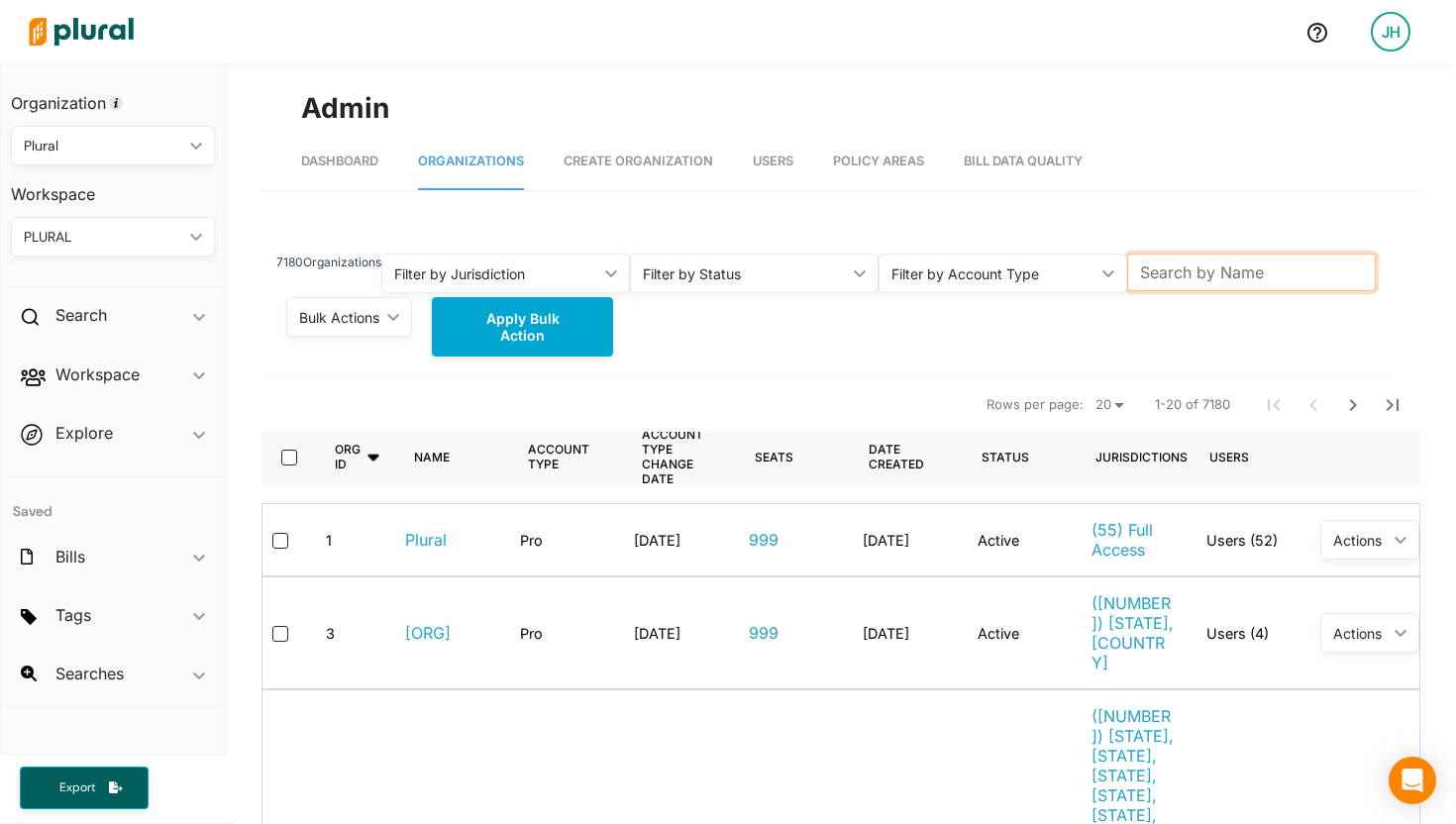 click at bounding box center (1251, 272) 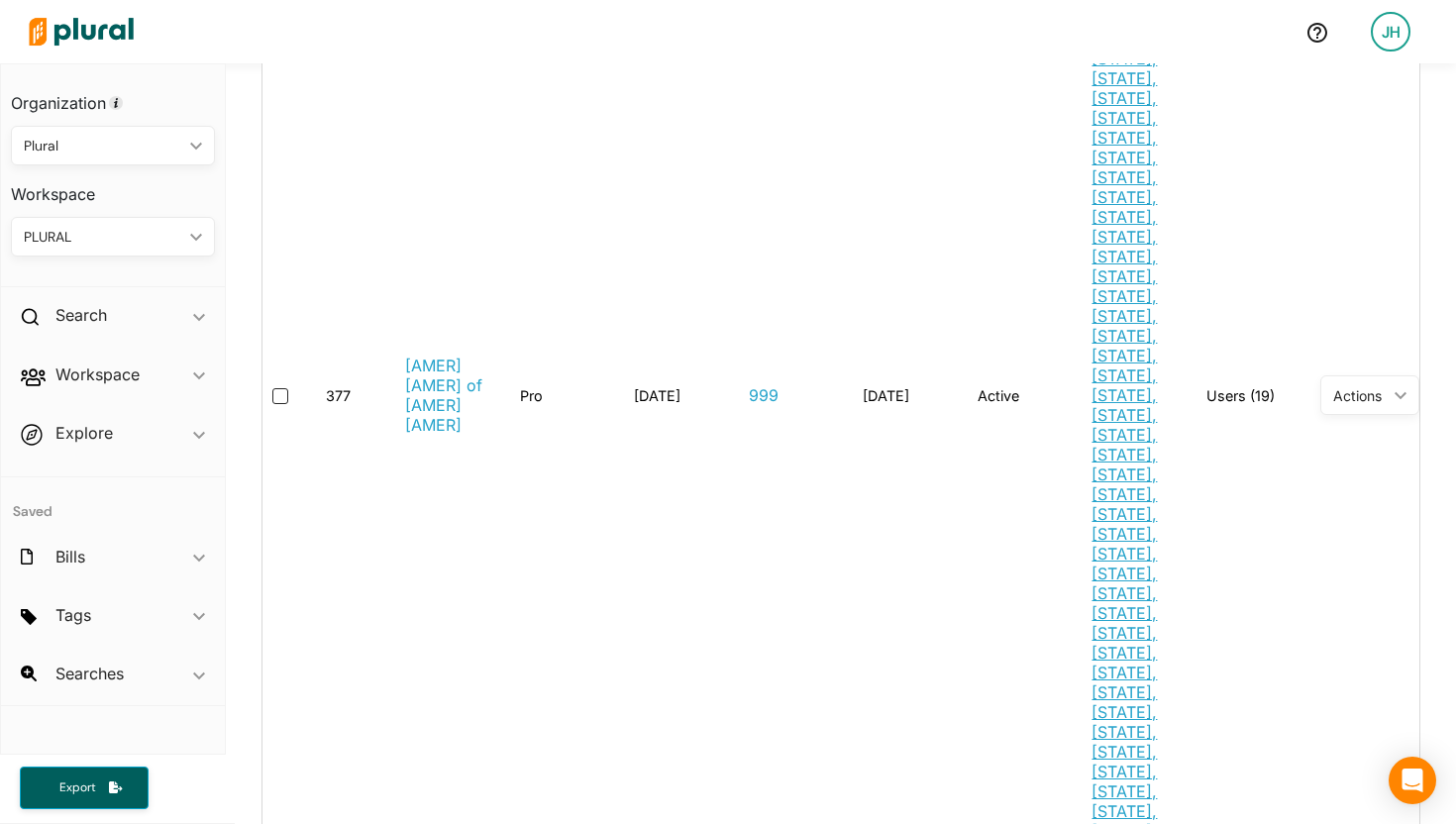 scroll, scrollTop: 0, scrollLeft: 0, axis: both 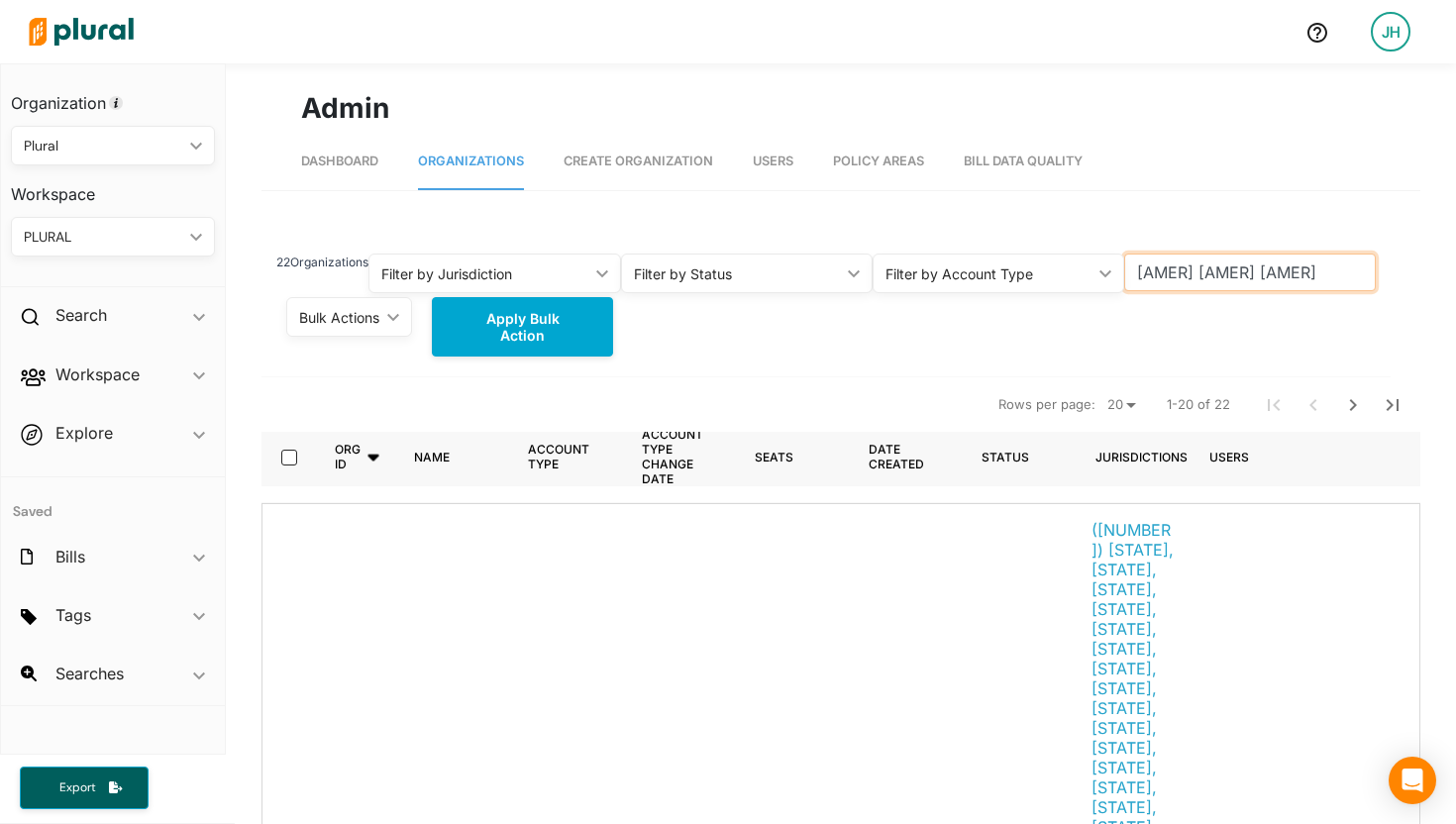 type on "[AMER] [AMER] [AMER]" 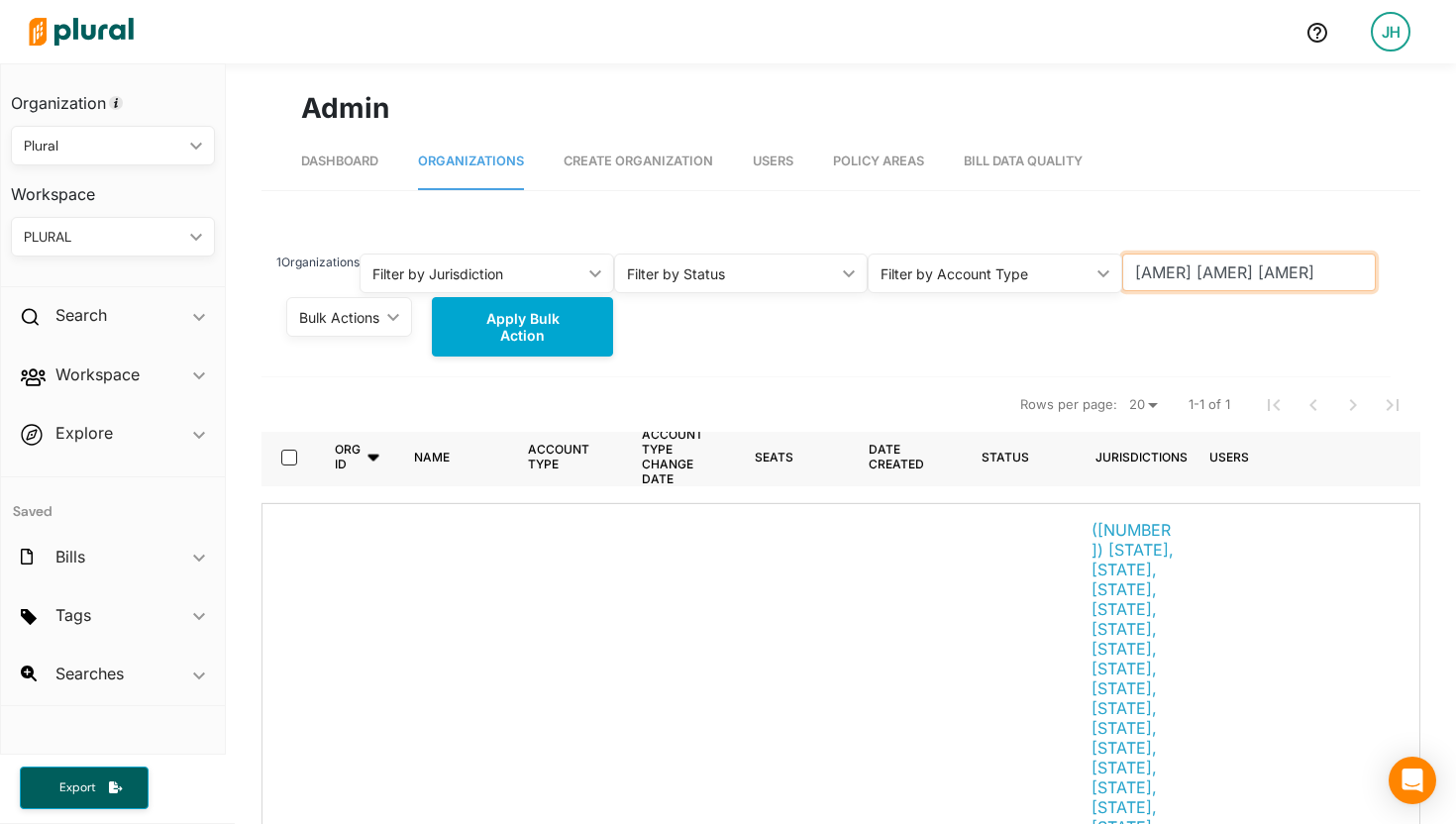 scroll, scrollTop: 268, scrollLeft: 0, axis: vertical 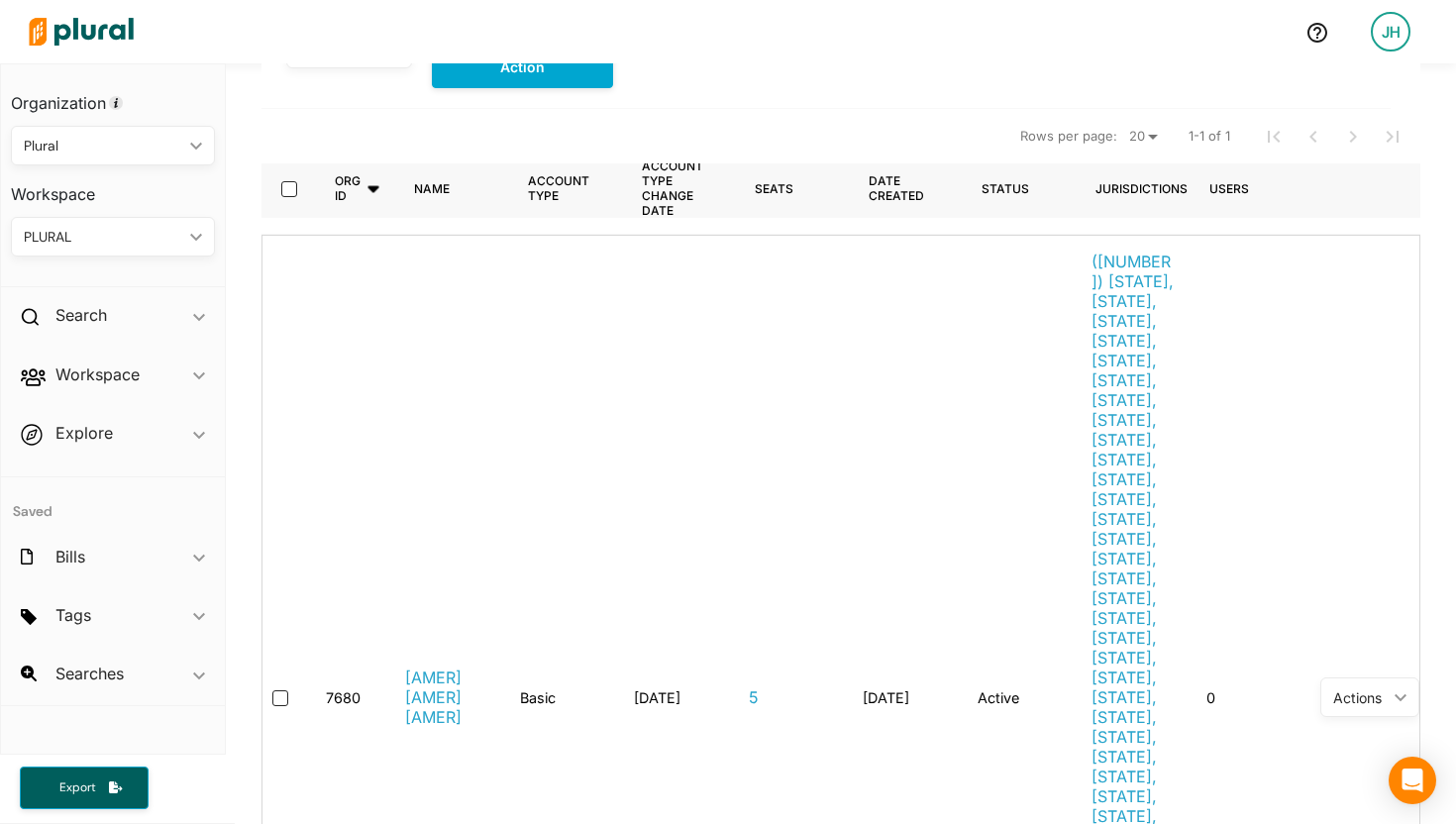 click on "ic_keyboard_arrow_down" 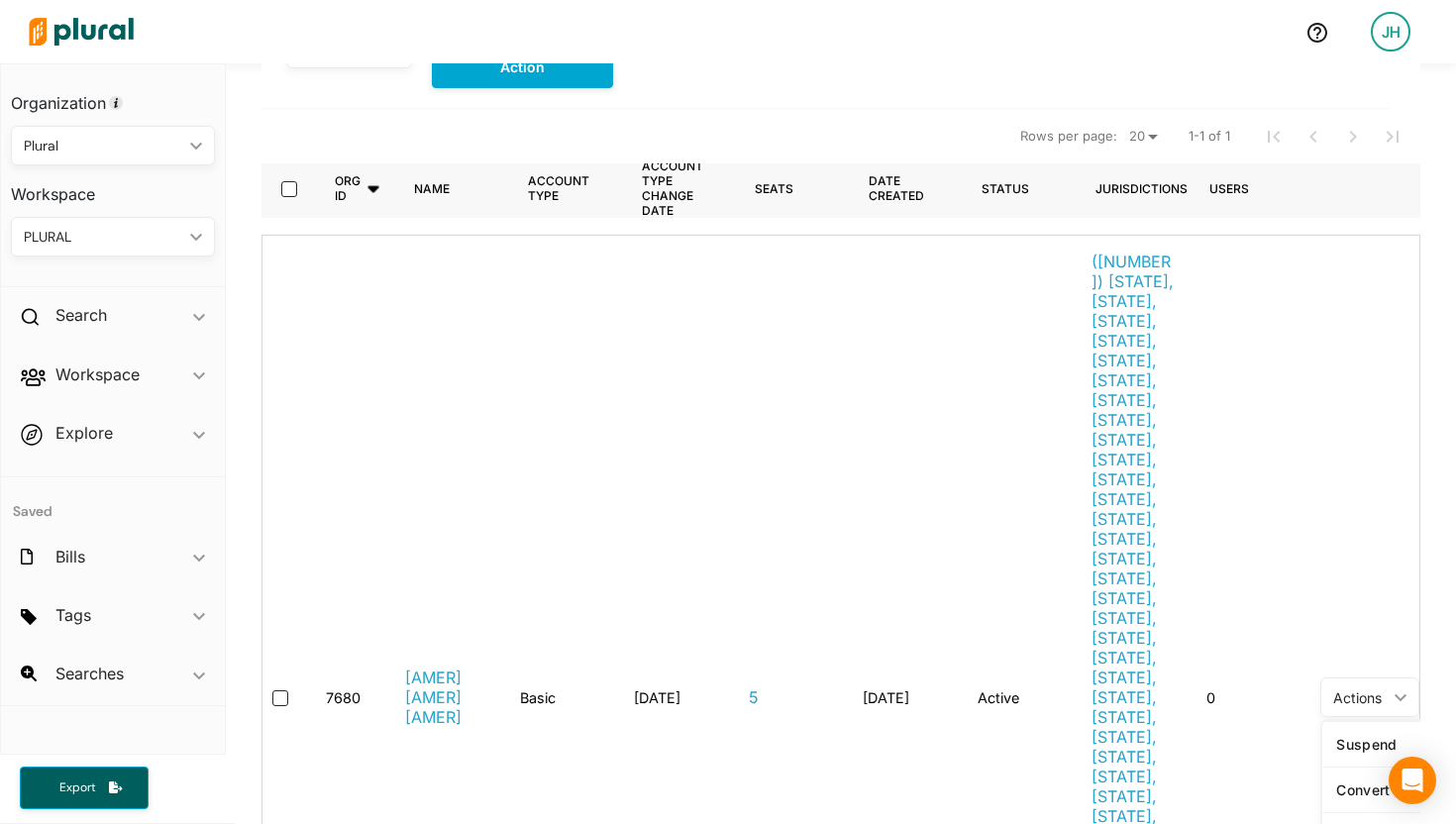 click on "Delete" at bounding box center [1408, 926] 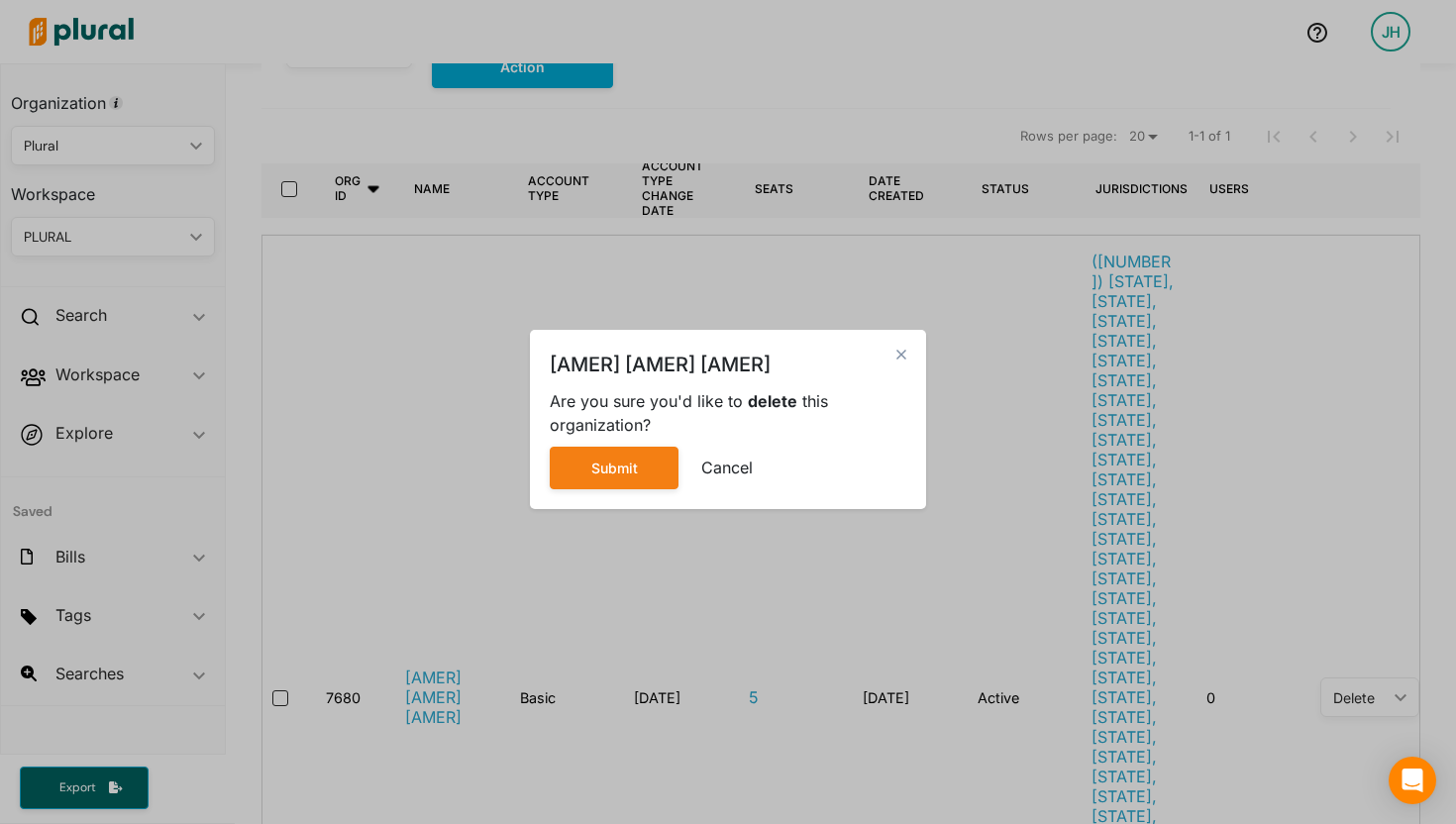 click 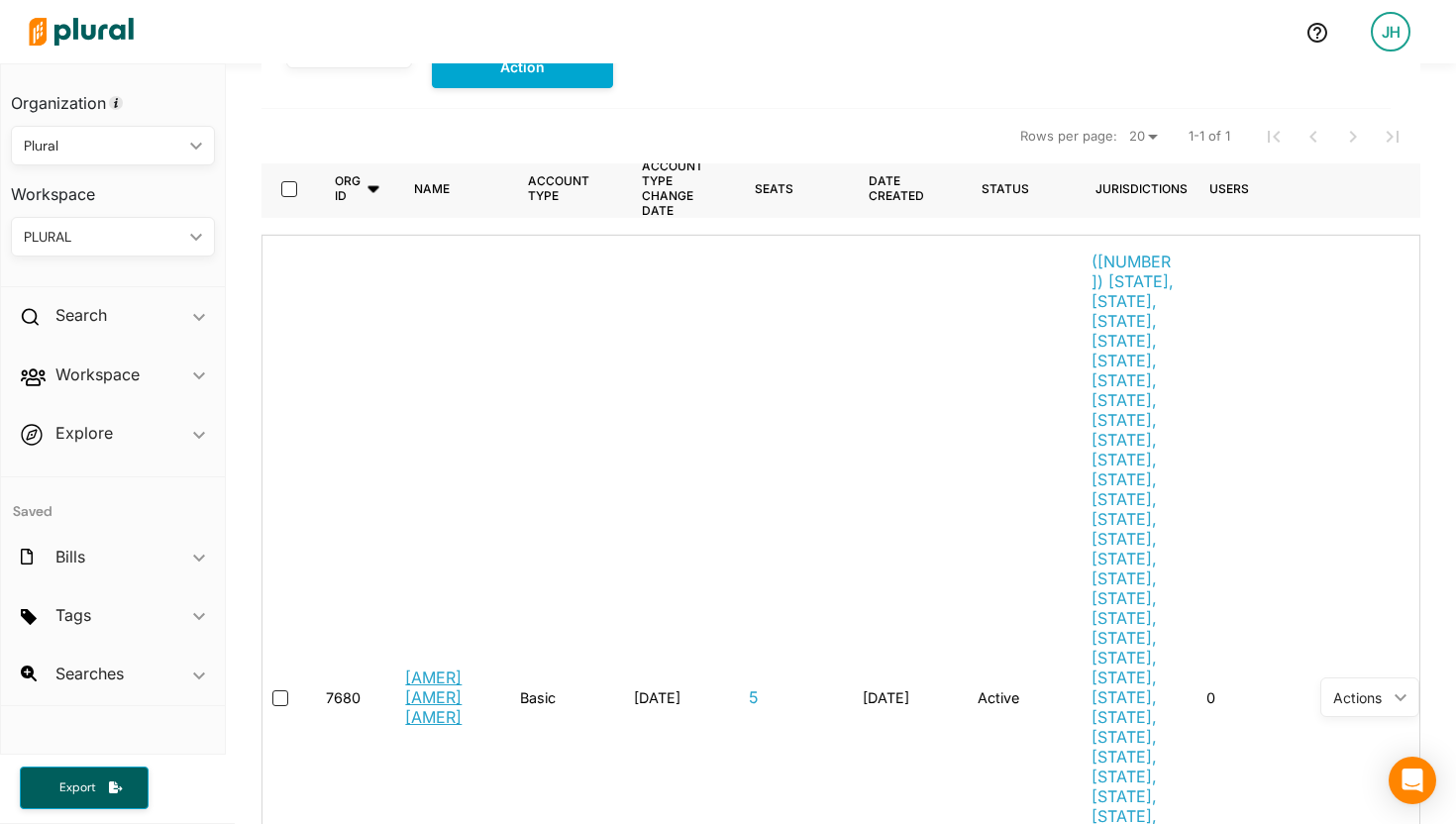click on "[AMER] [AMER] [AMER]" at bounding box center [447, 697] 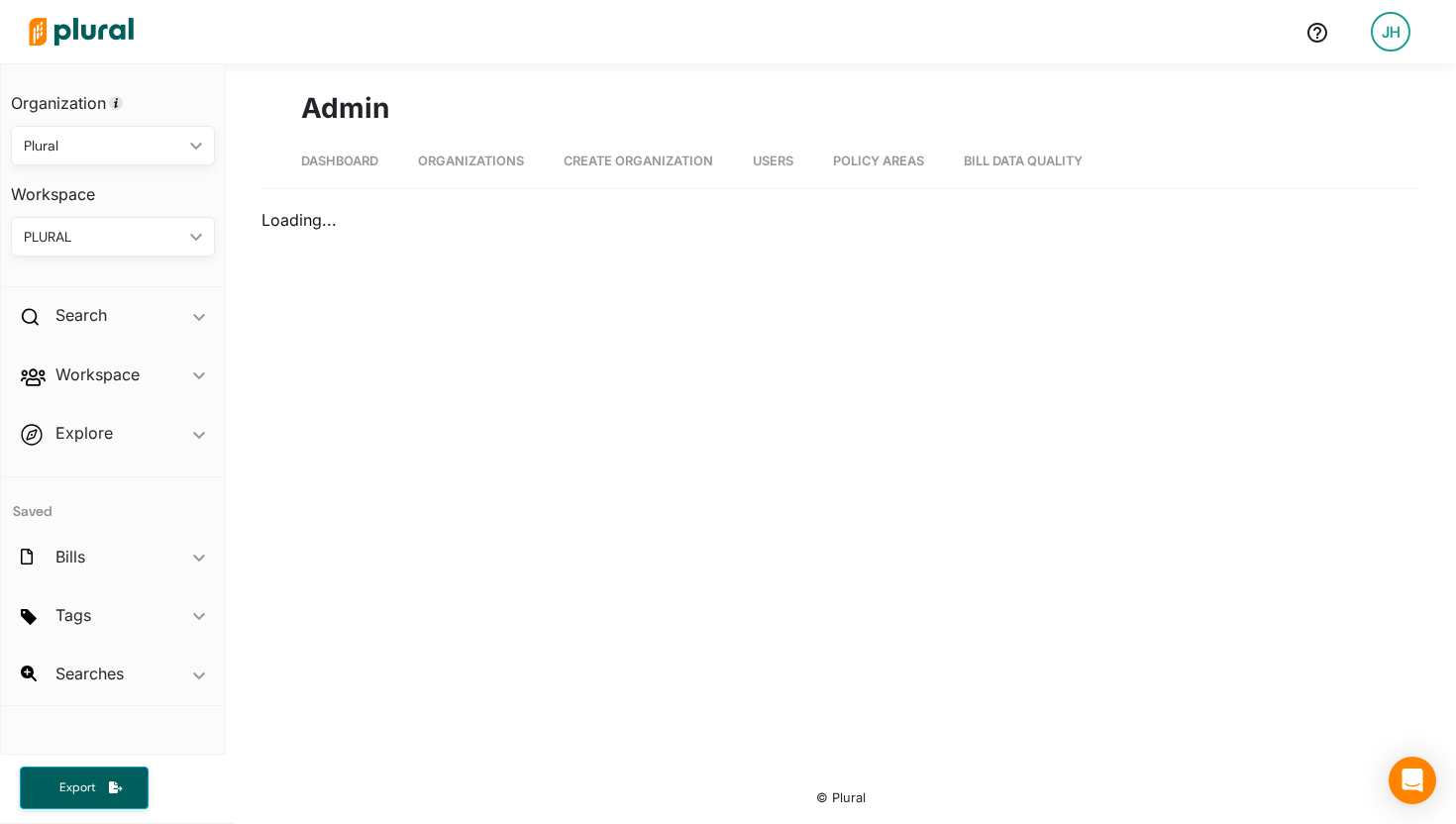 scroll, scrollTop: 0, scrollLeft: 0, axis: both 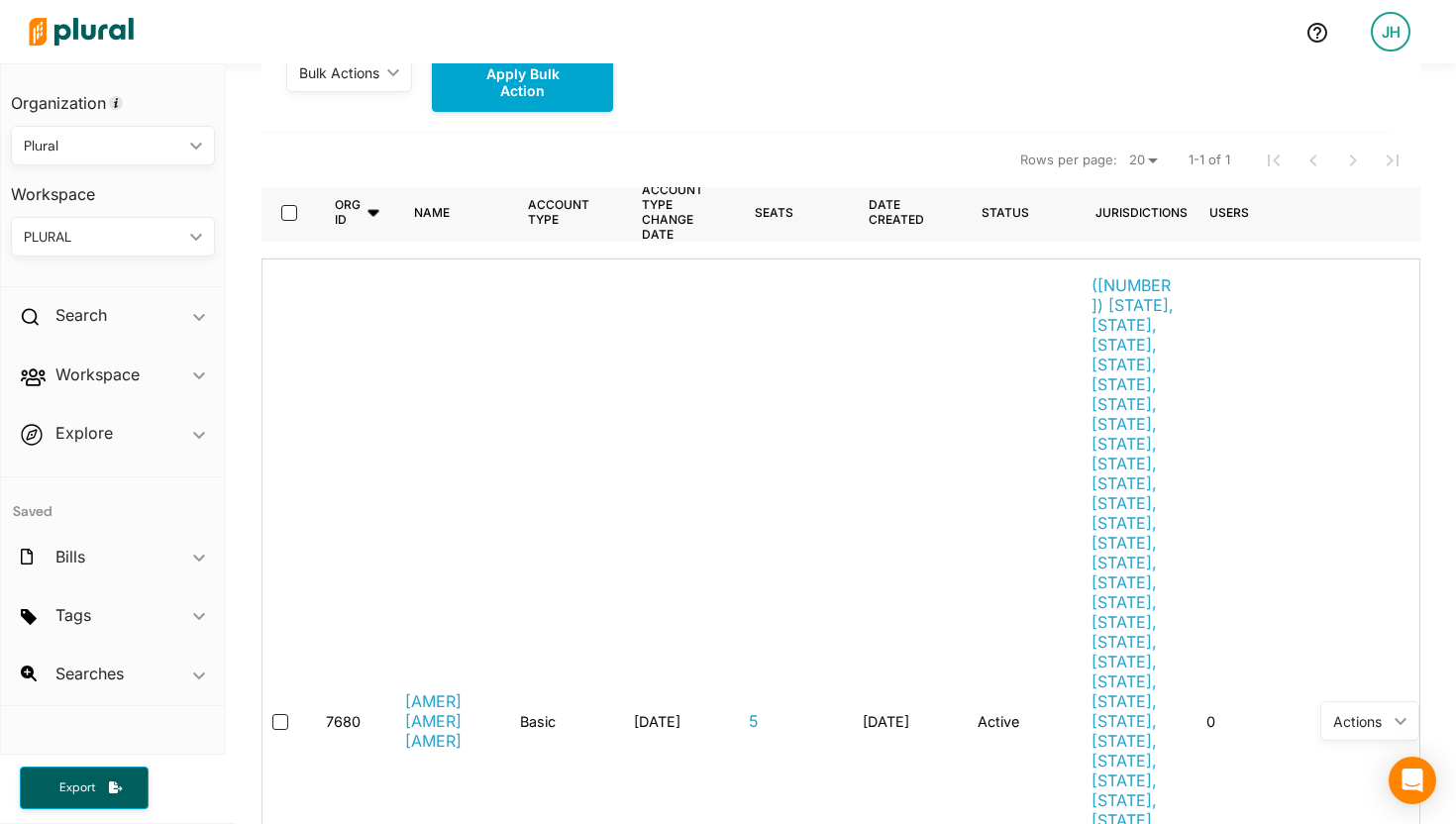 click on "Actions" at bounding box center [1360, 721] 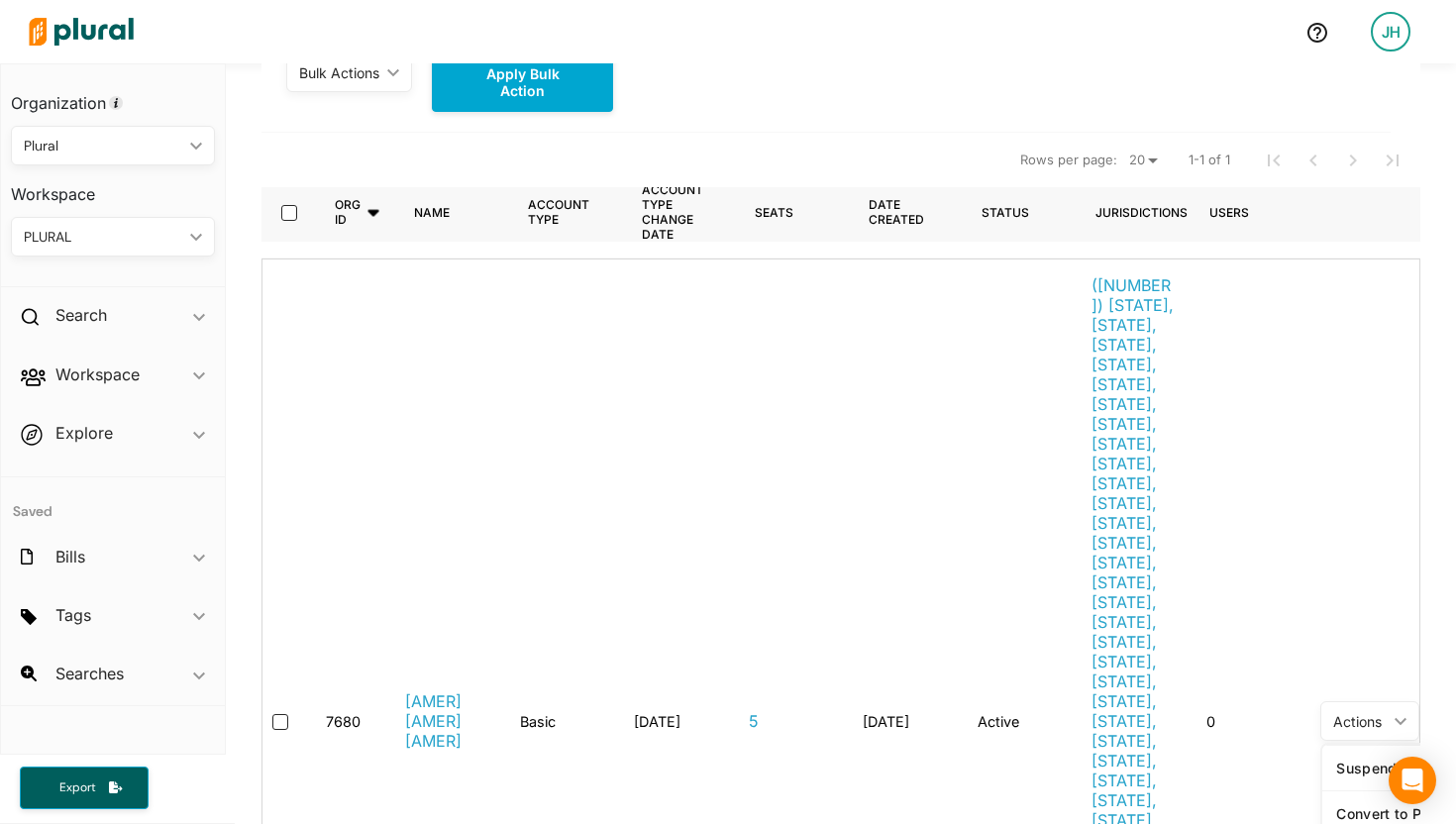 click on "Delete" at bounding box center (1408, 950) 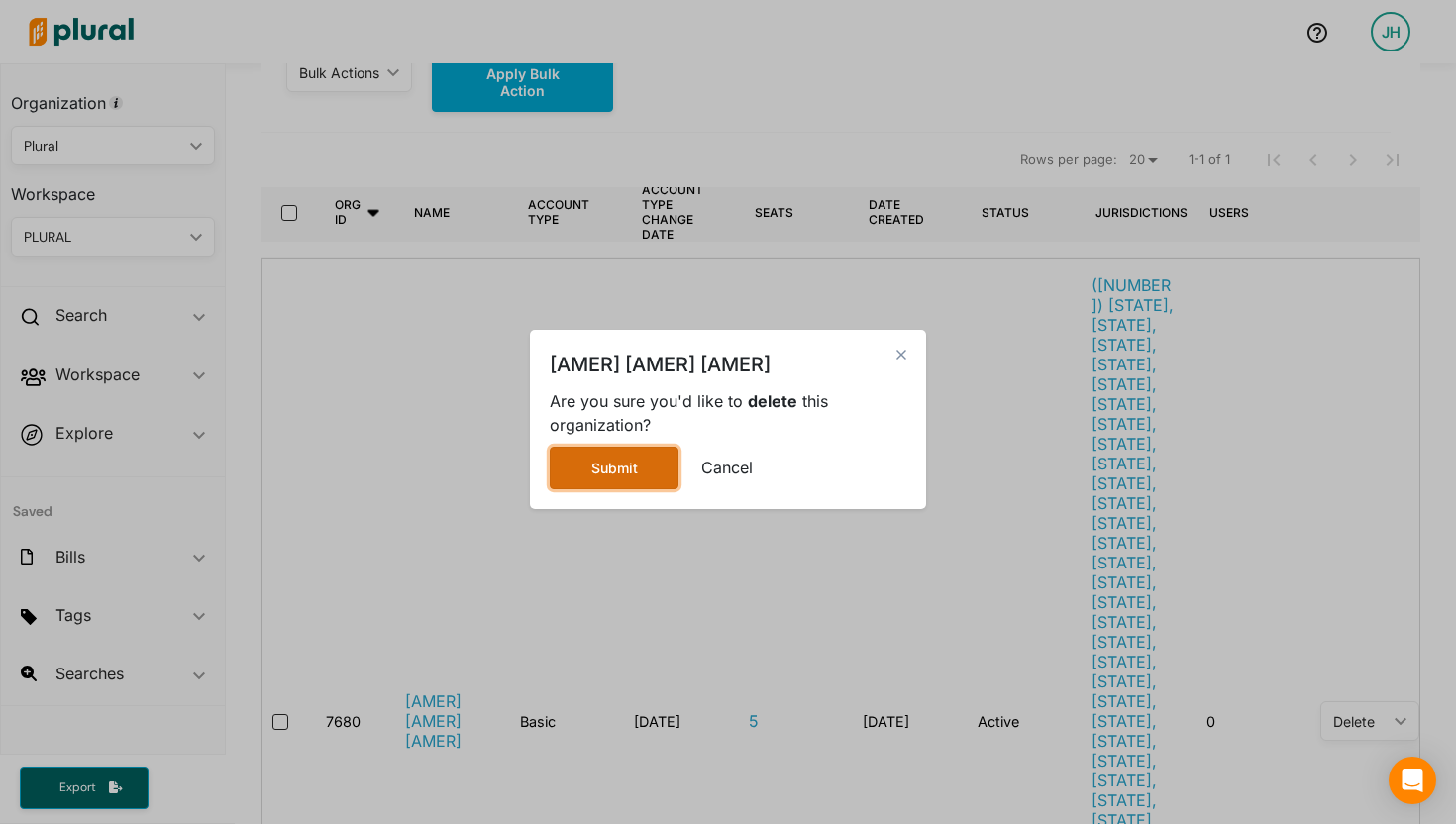 click on "Submit" at bounding box center (614, 467) 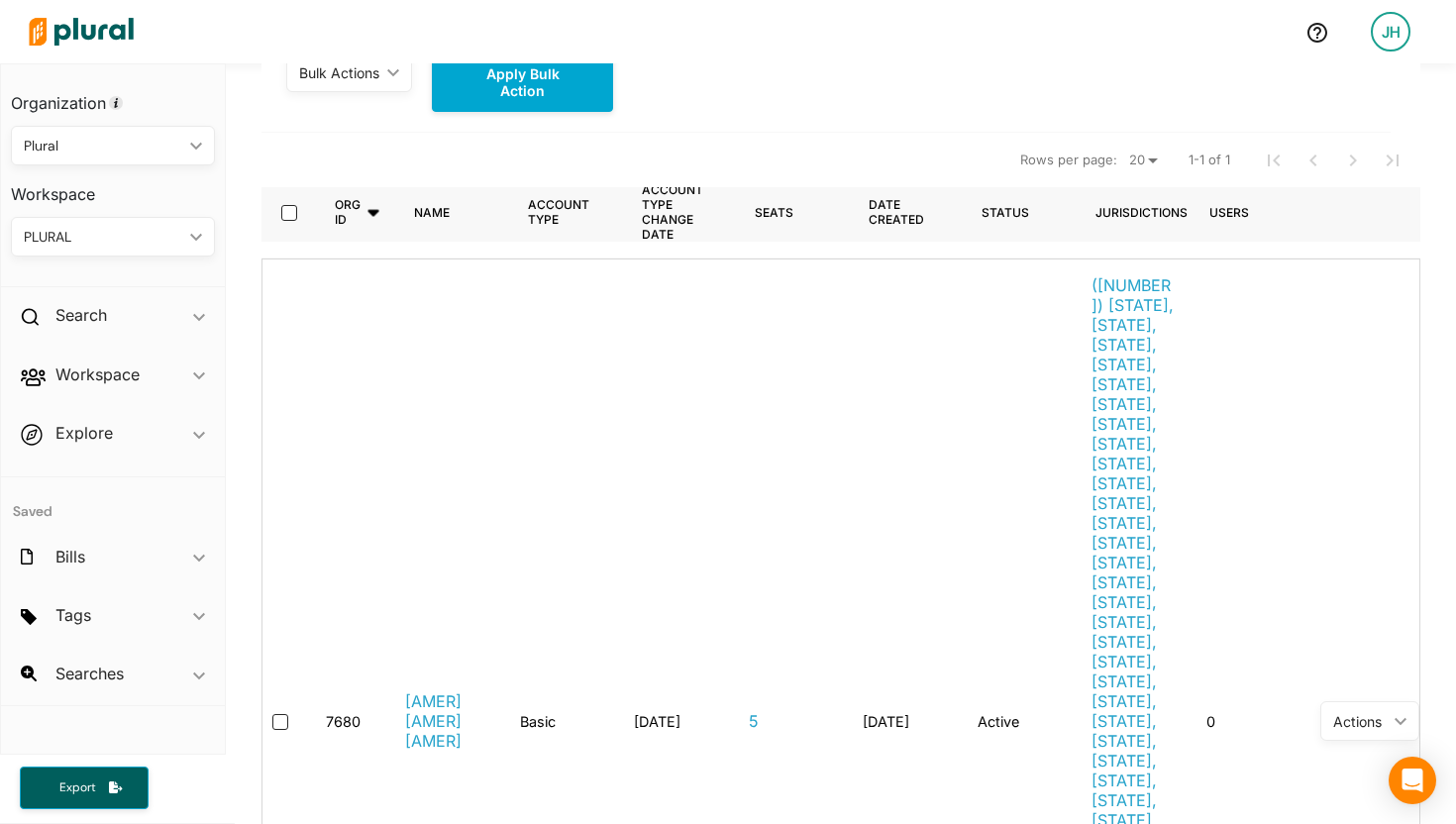 scroll, scrollTop: 0, scrollLeft: 0, axis: both 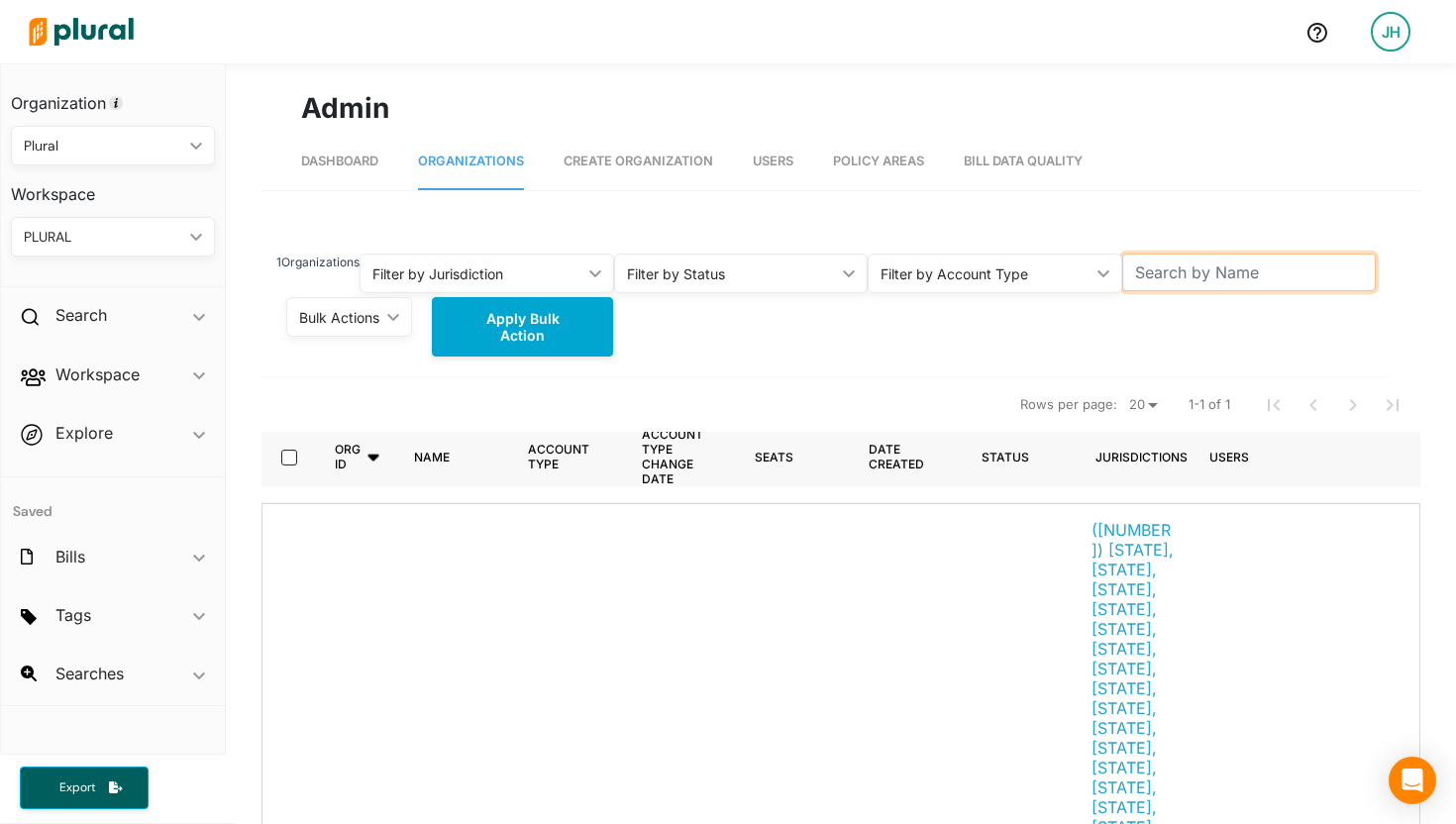click at bounding box center (1249, 272) 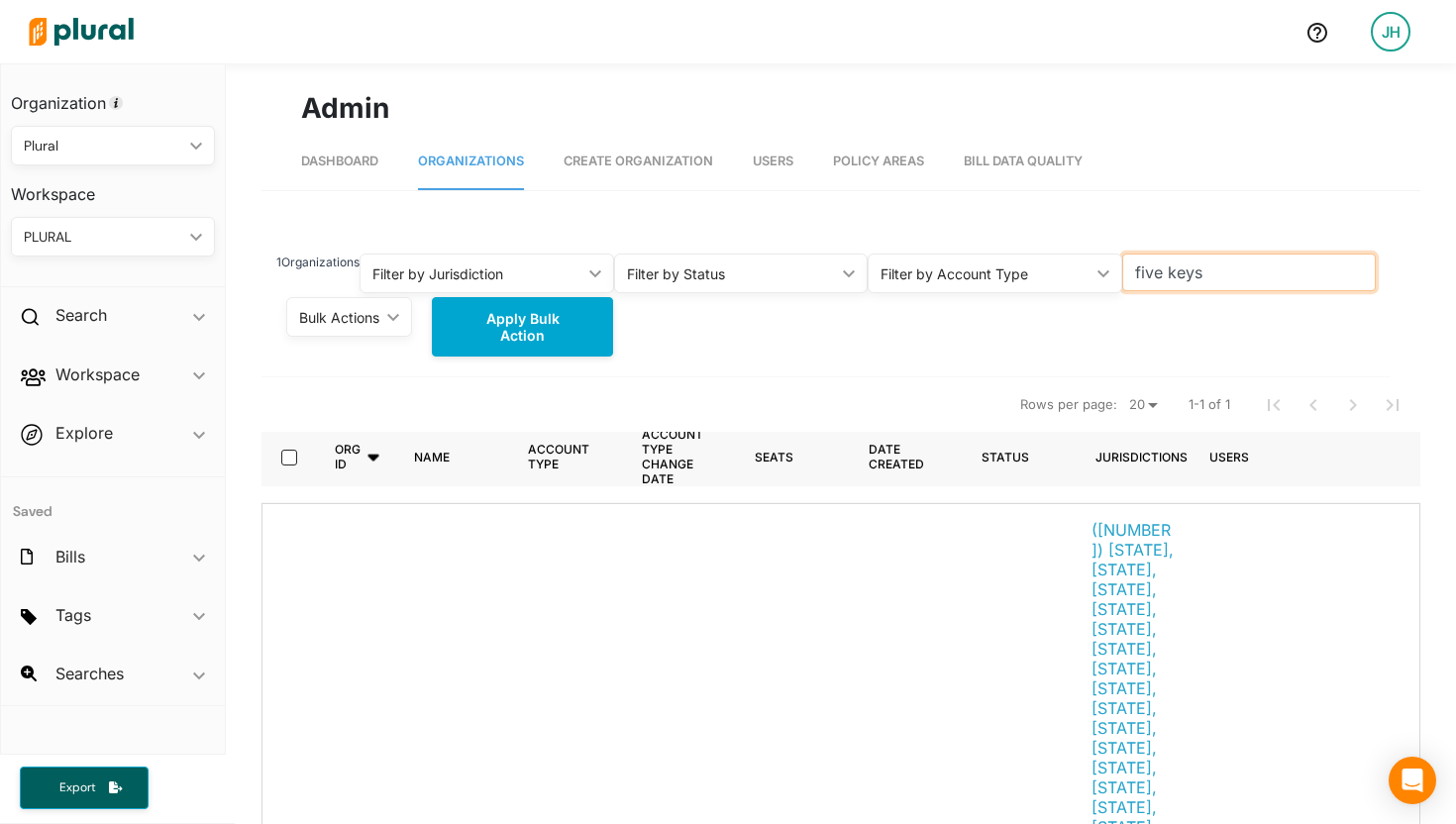 type on "five keys" 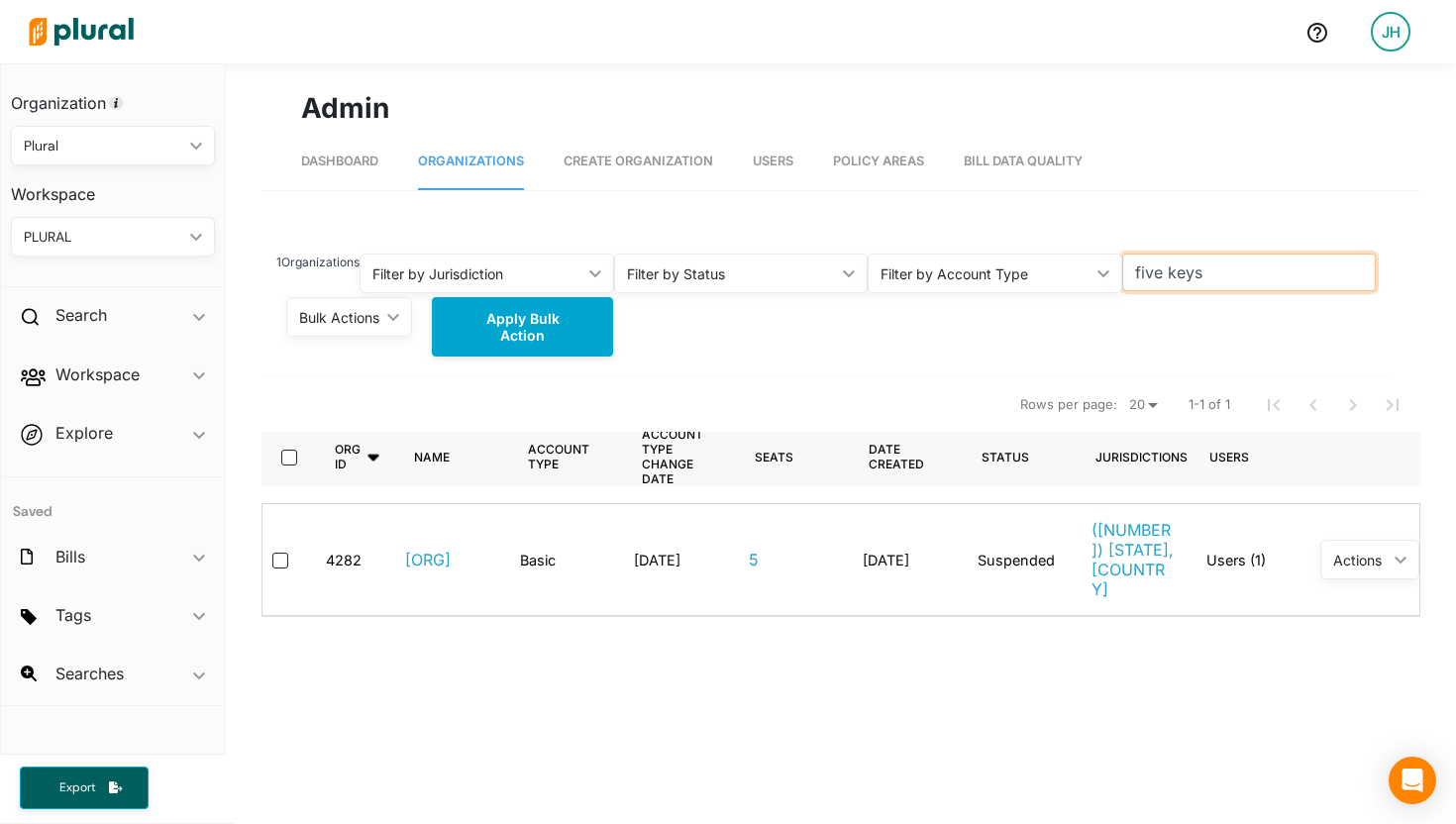 scroll, scrollTop: 38, scrollLeft: 0, axis: vertical 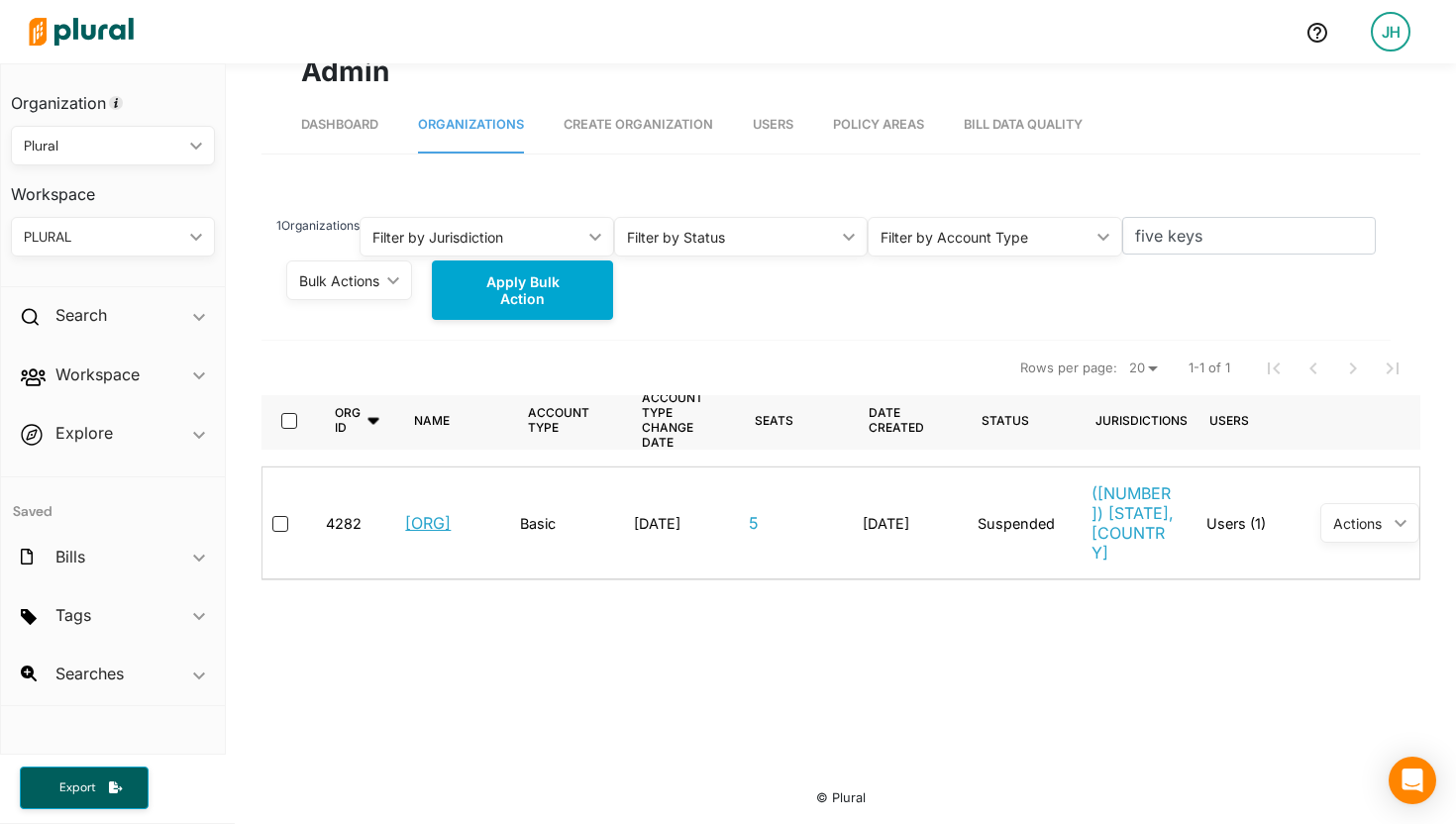 click on "[ORG]" at bounding box center (428, 523) 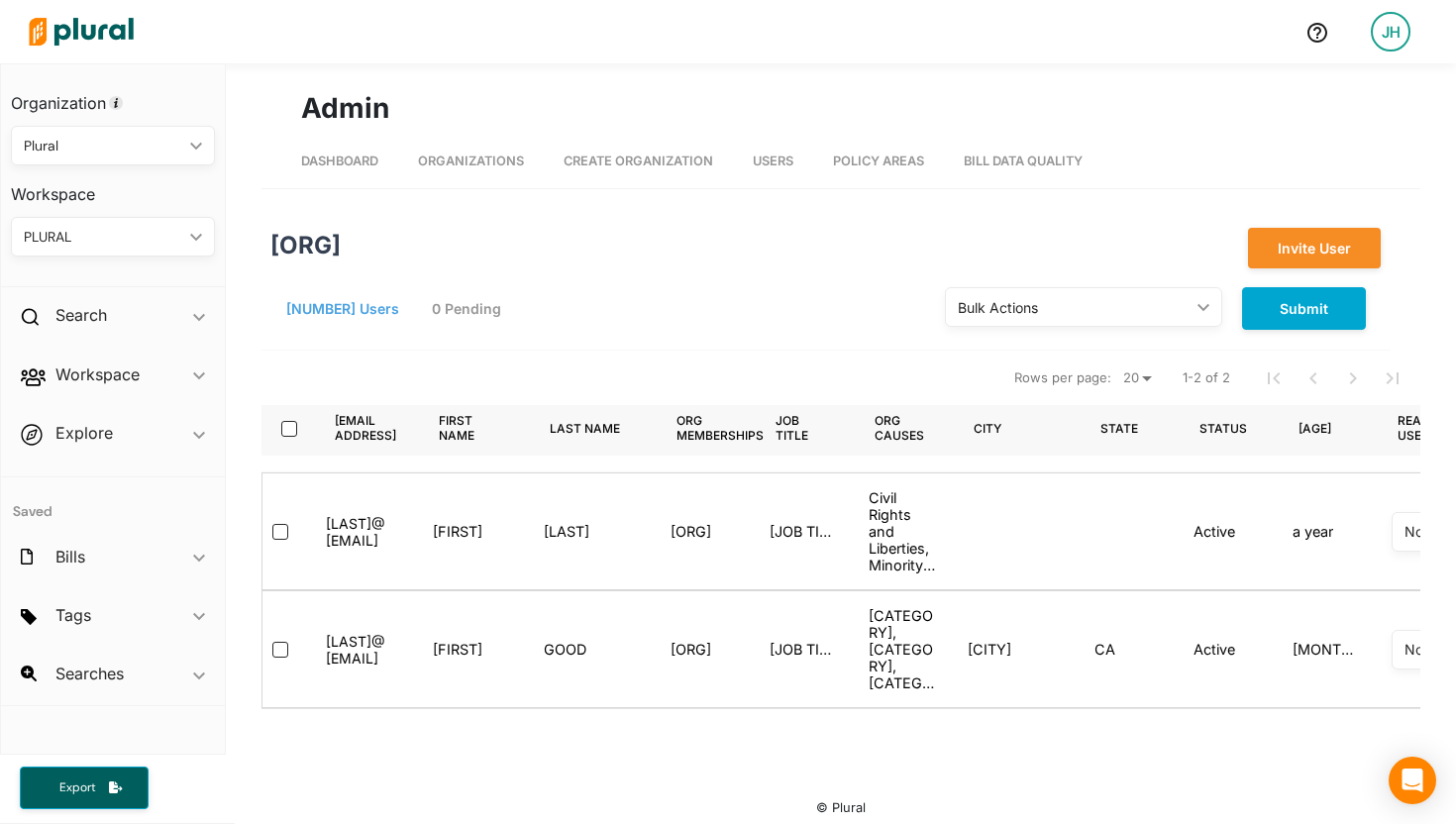 scroll, scrollTop: 11, scrollLeft: 0, axis: vertical 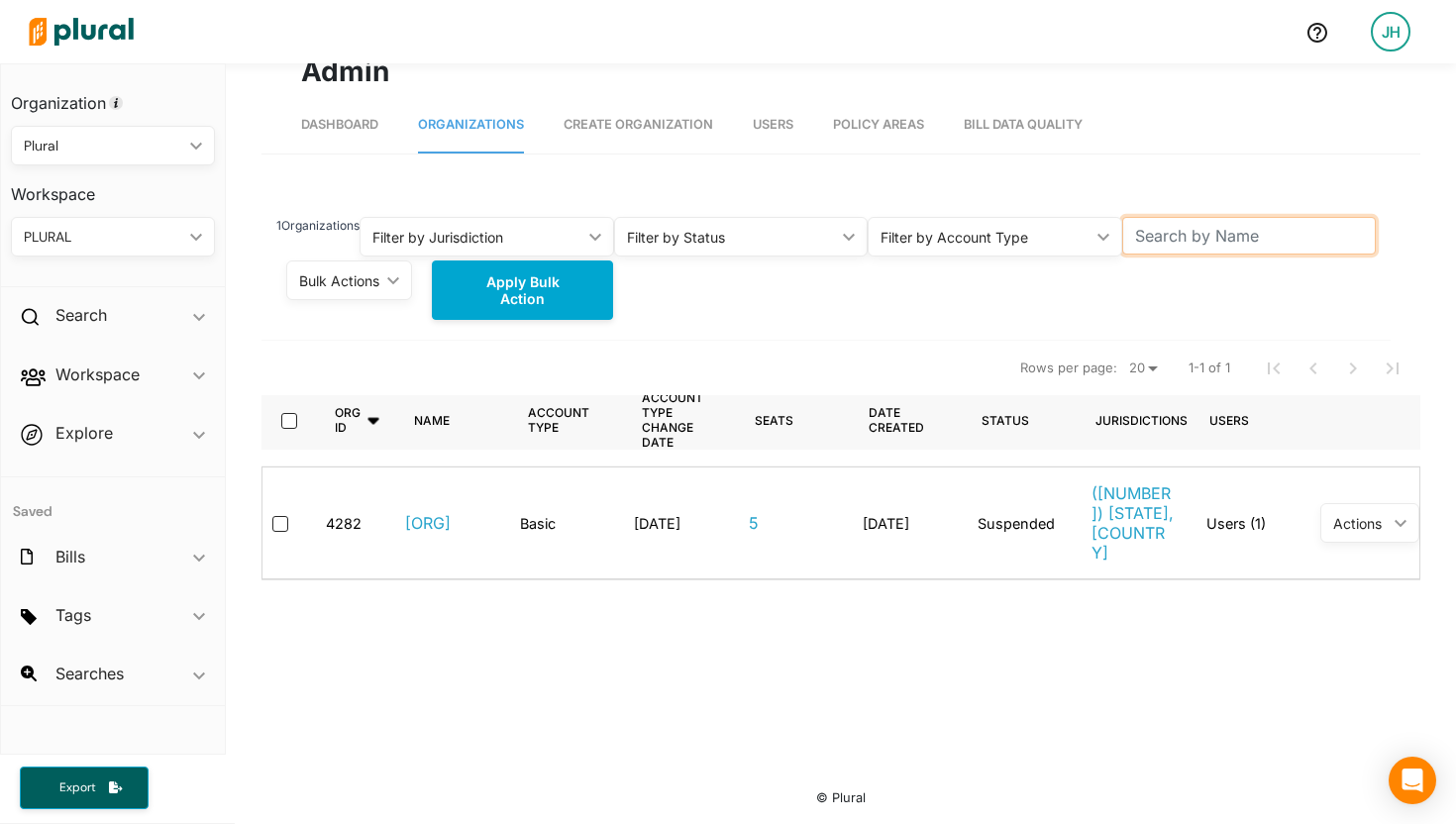 click at bounding box center (1249, 236) 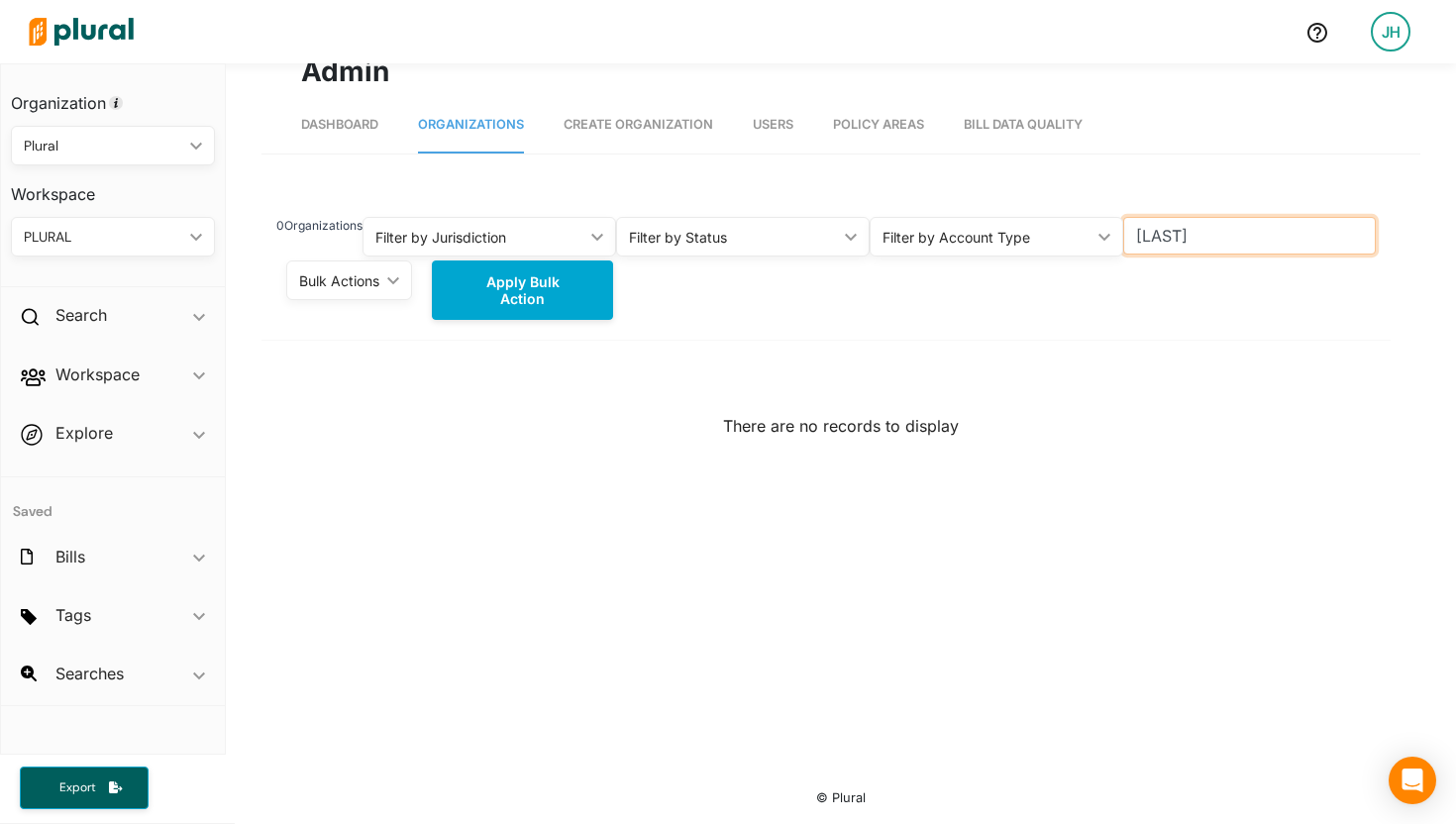 type on "[LAST]" 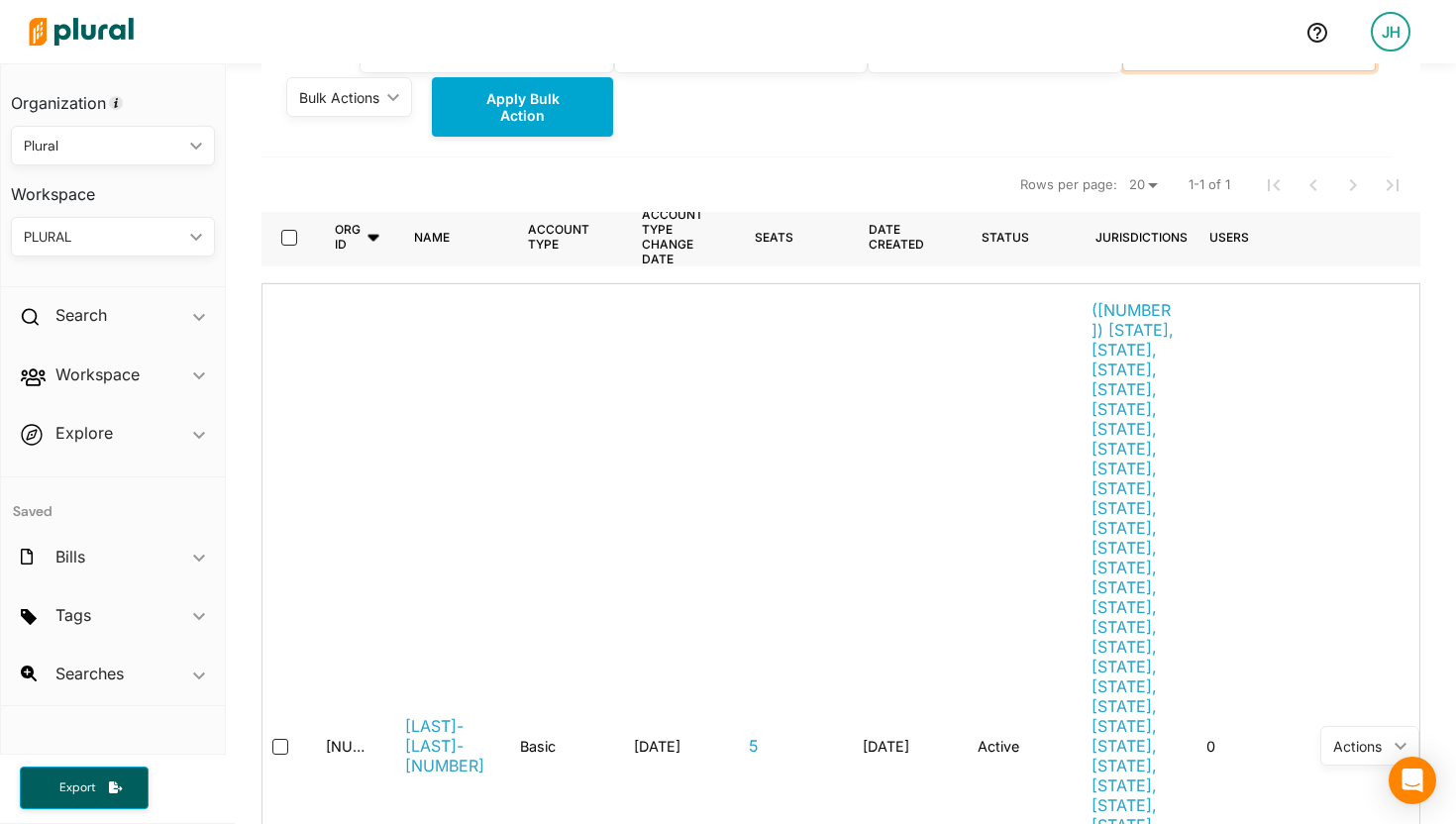 scroll, scrollTop: 268, scrollLeft: 0, axis: vertical 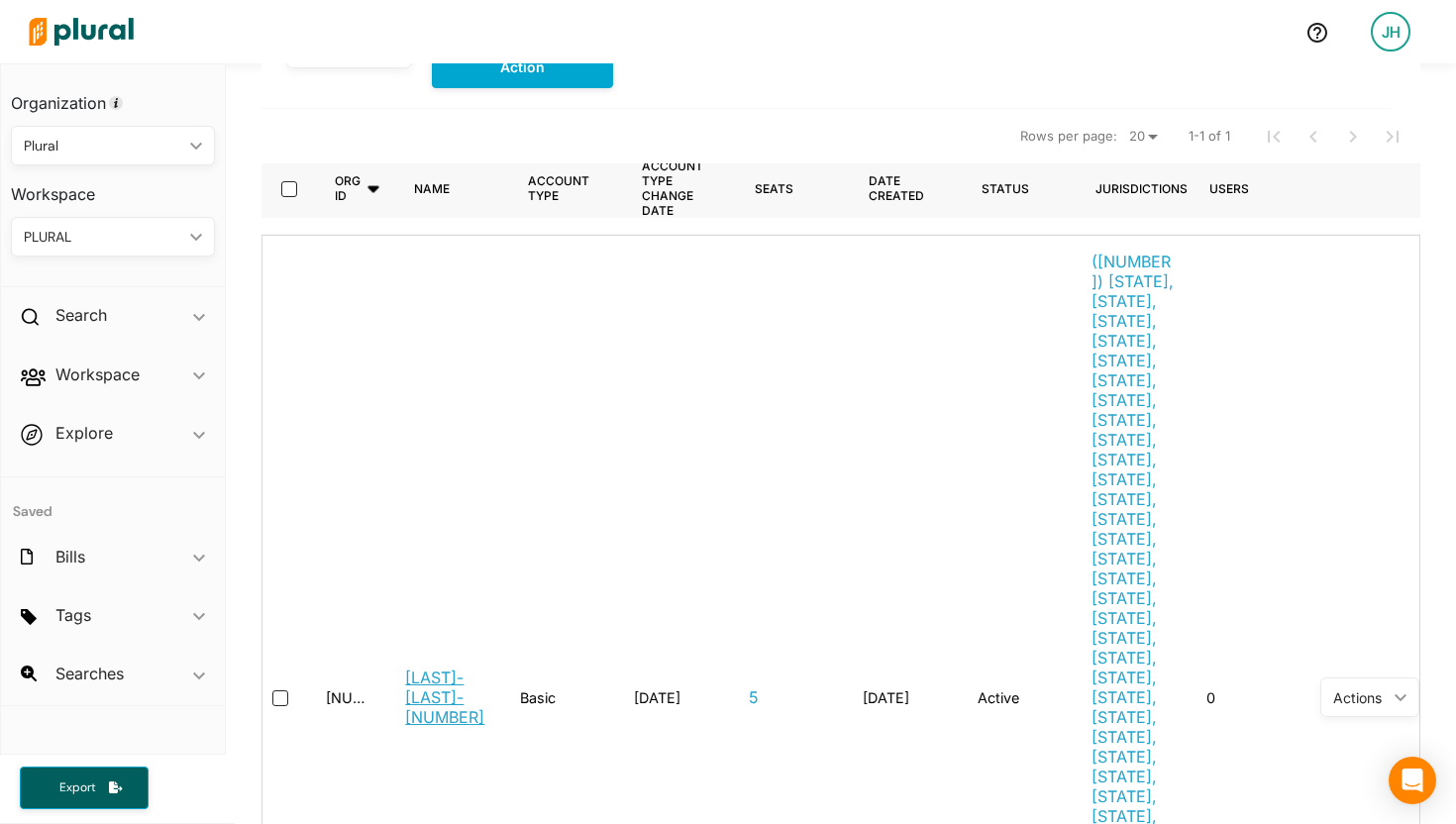 click on "[LAST]-[LAST]-[NUMBER]" at bounding box center (447, 697) 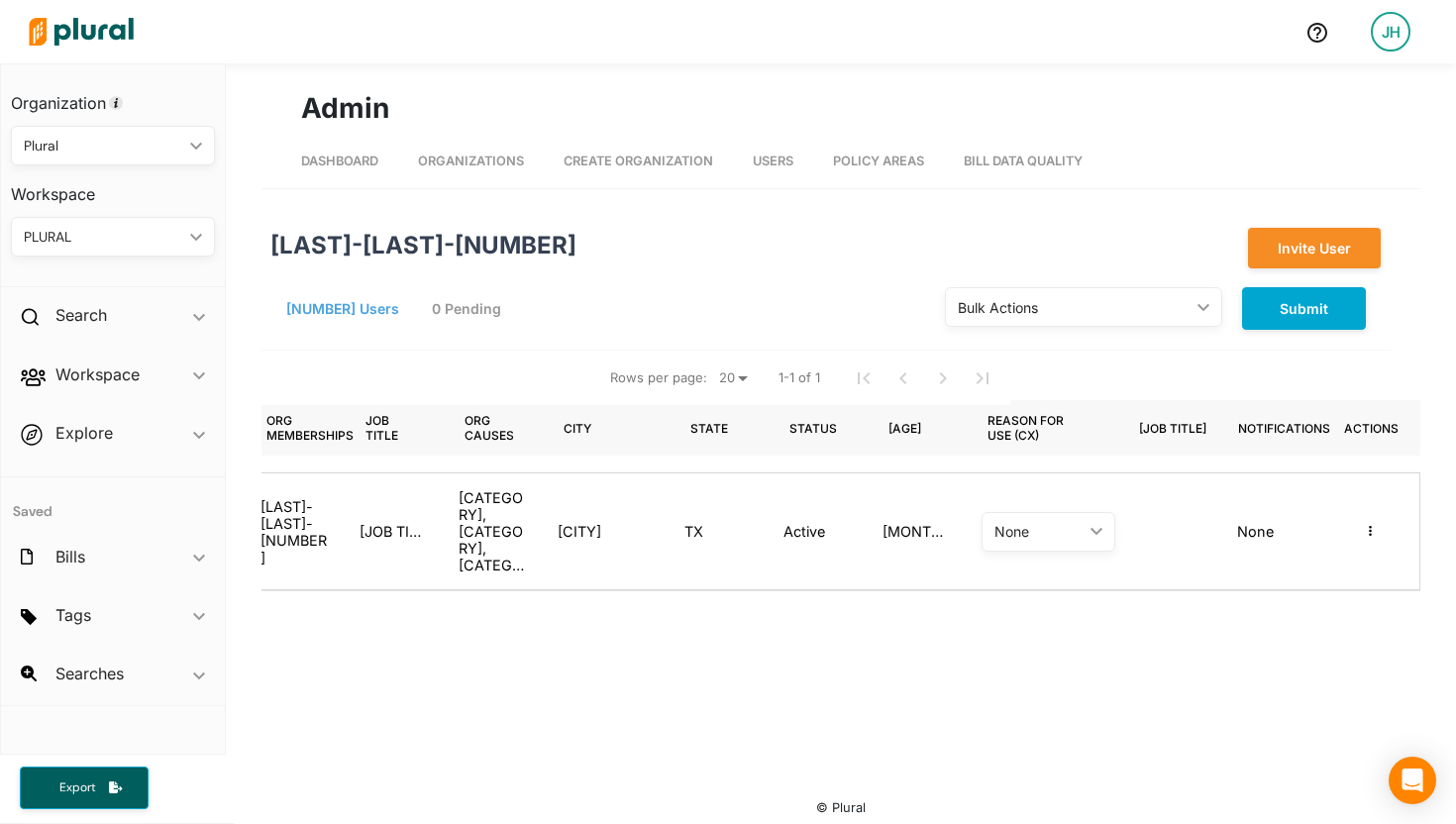 scroll, scrollTop: 0, scrollLeft: 0, axis: both 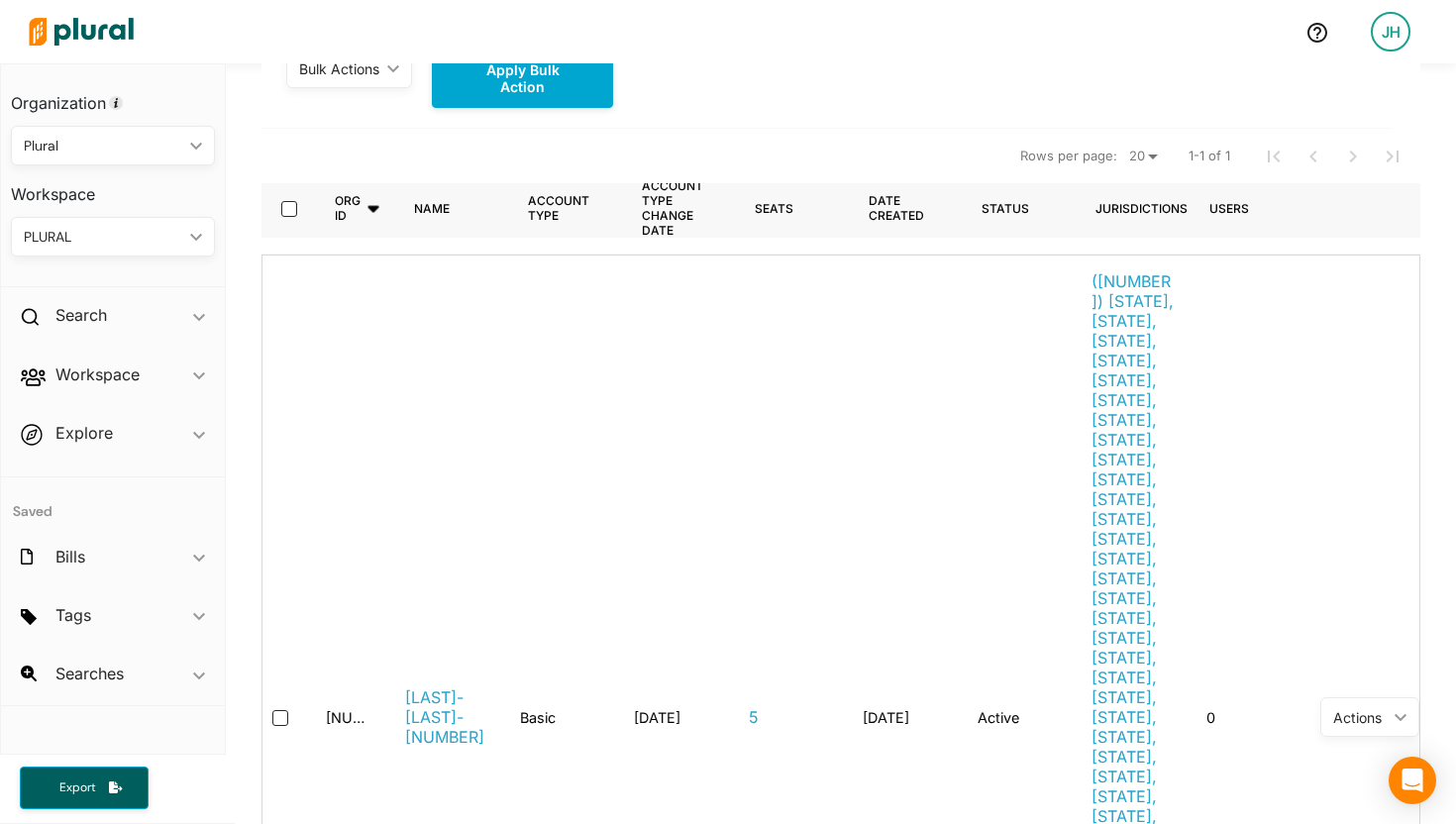 click on "Actions" at bounding box center (1360, 717) 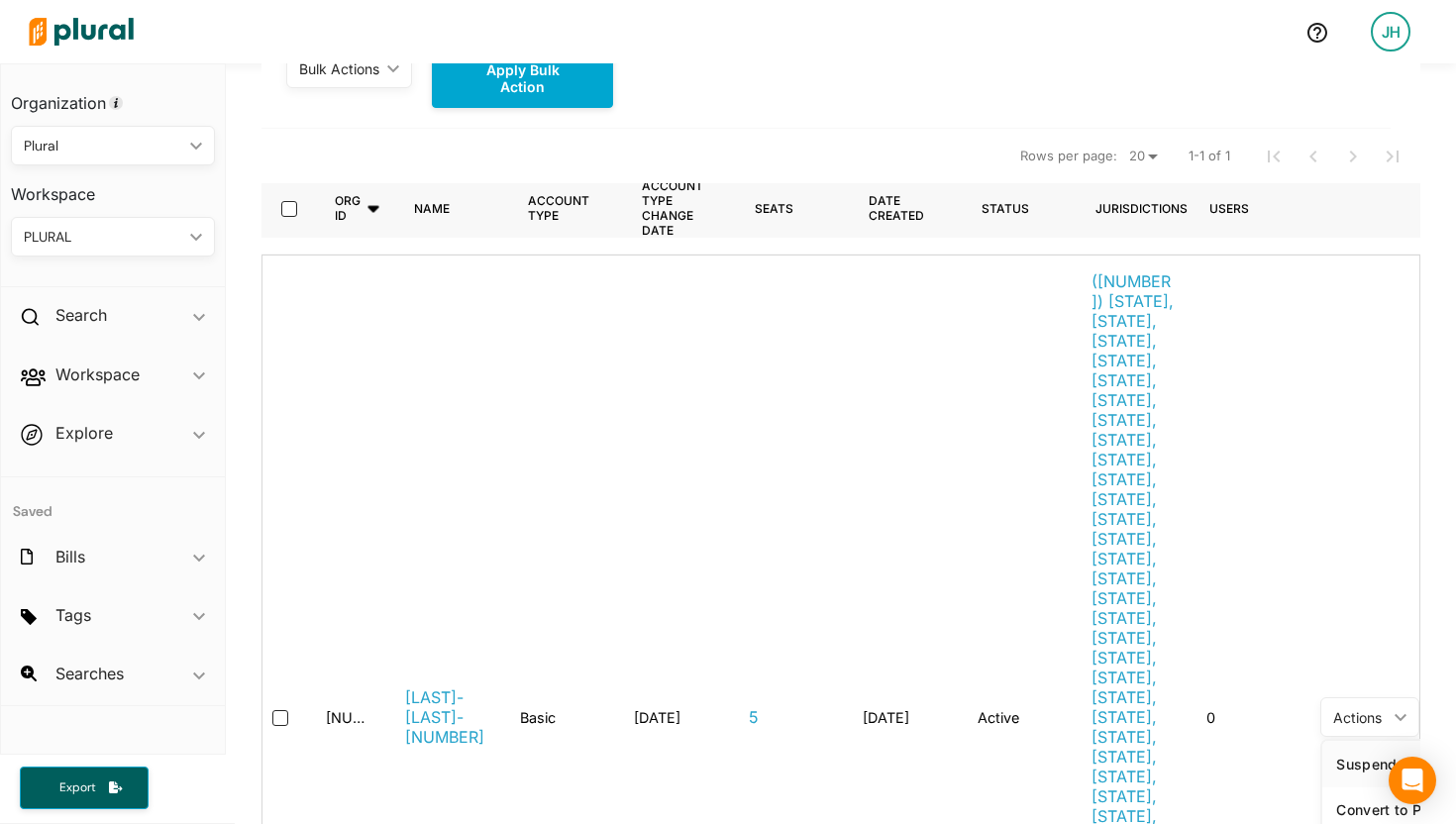 click on "Suspend" at bounding box center (1408, 764) 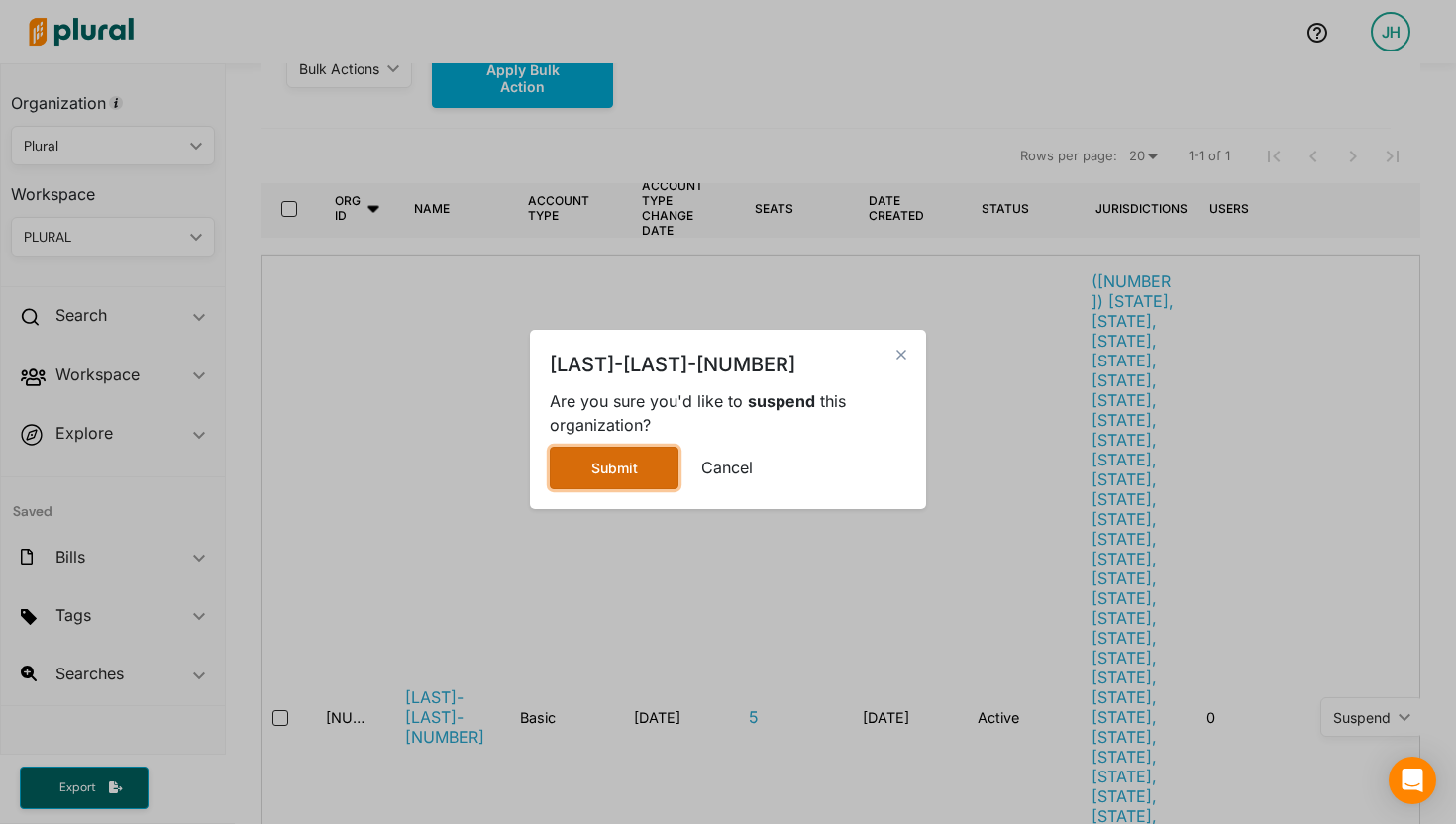 click on "Submit" at bounding box center [614, 467] 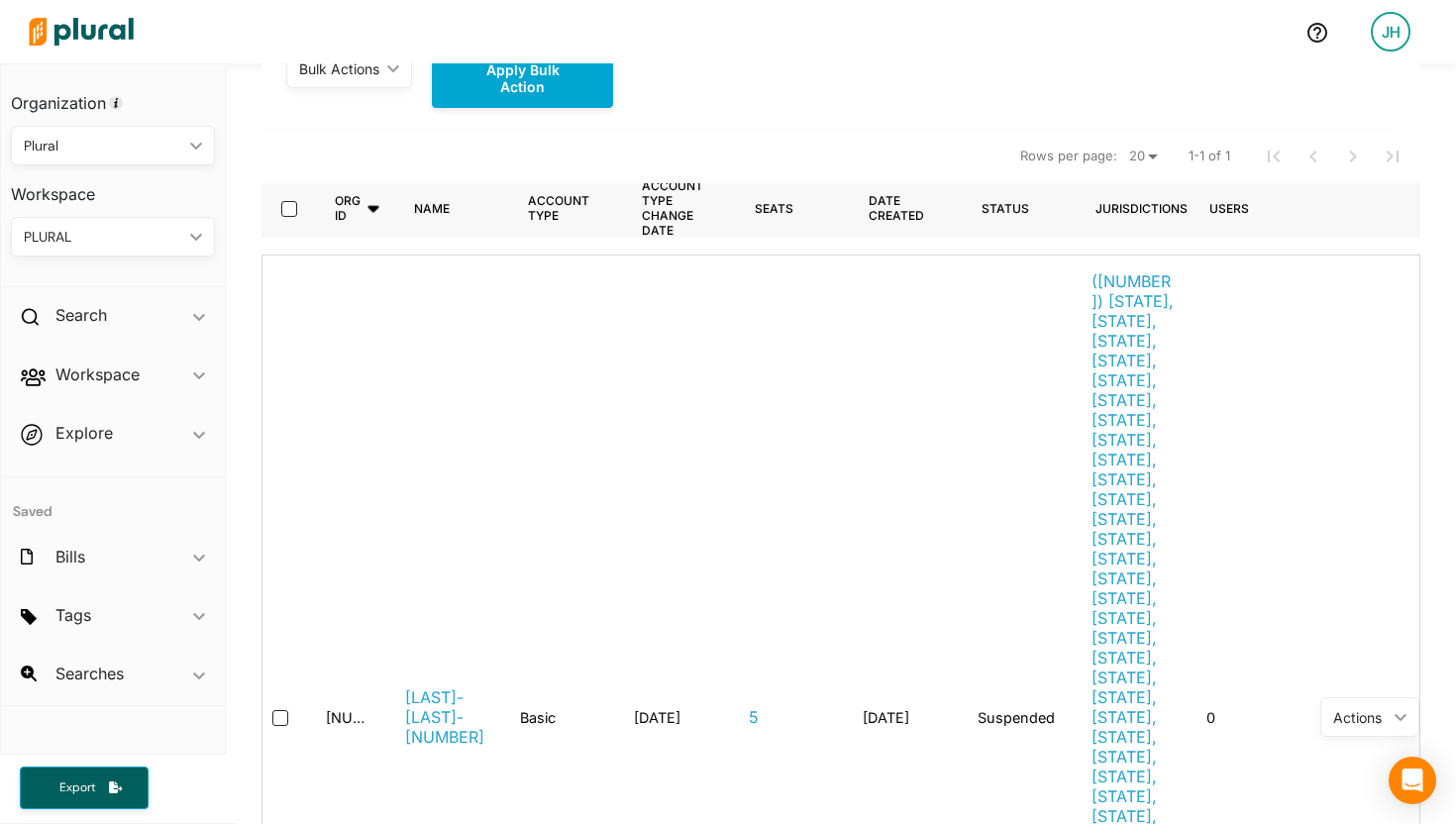 scroll, scrollTop: 0, scrollLeft: 0, axis: both 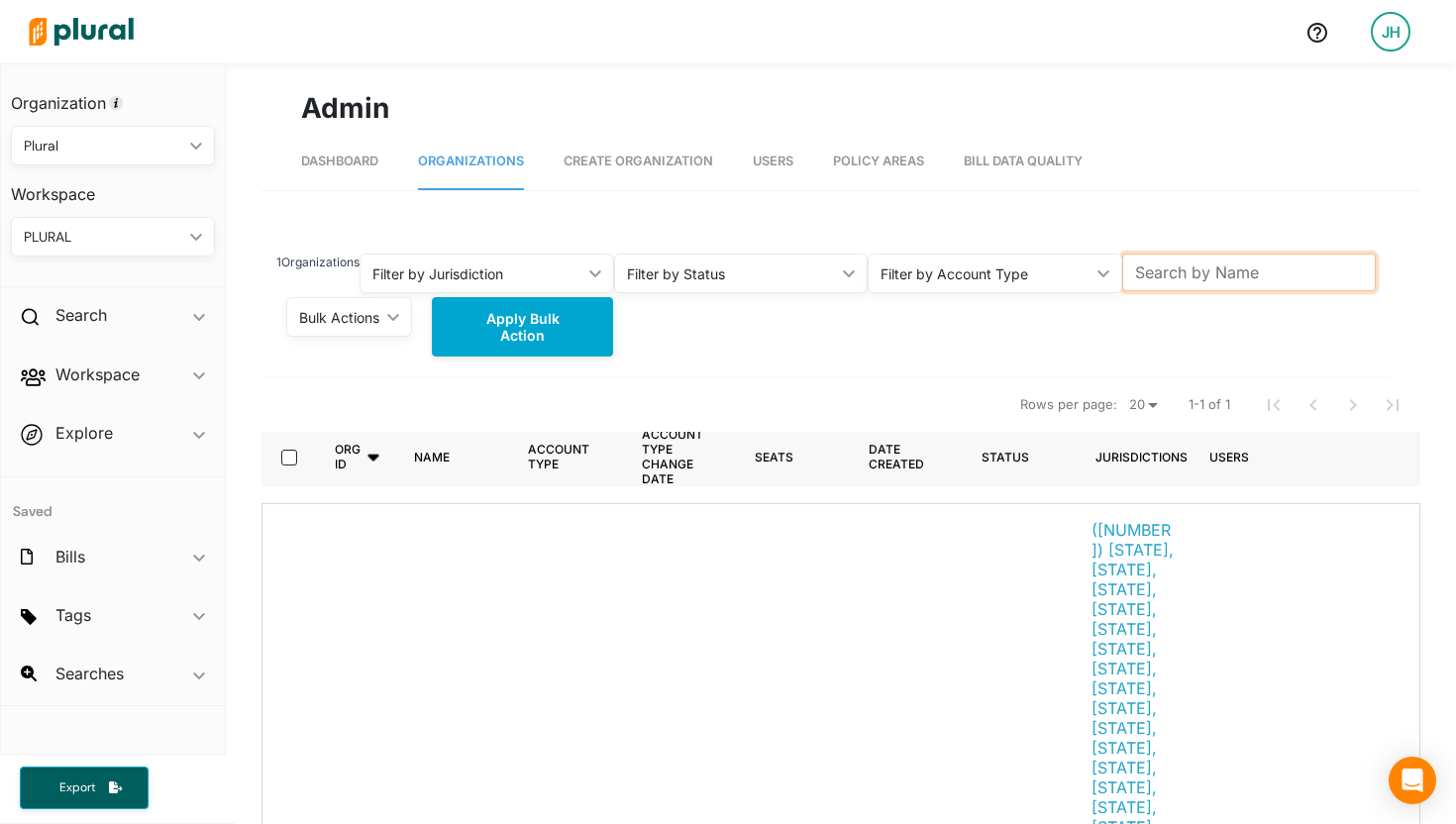click at bounding box center [1249, 272] 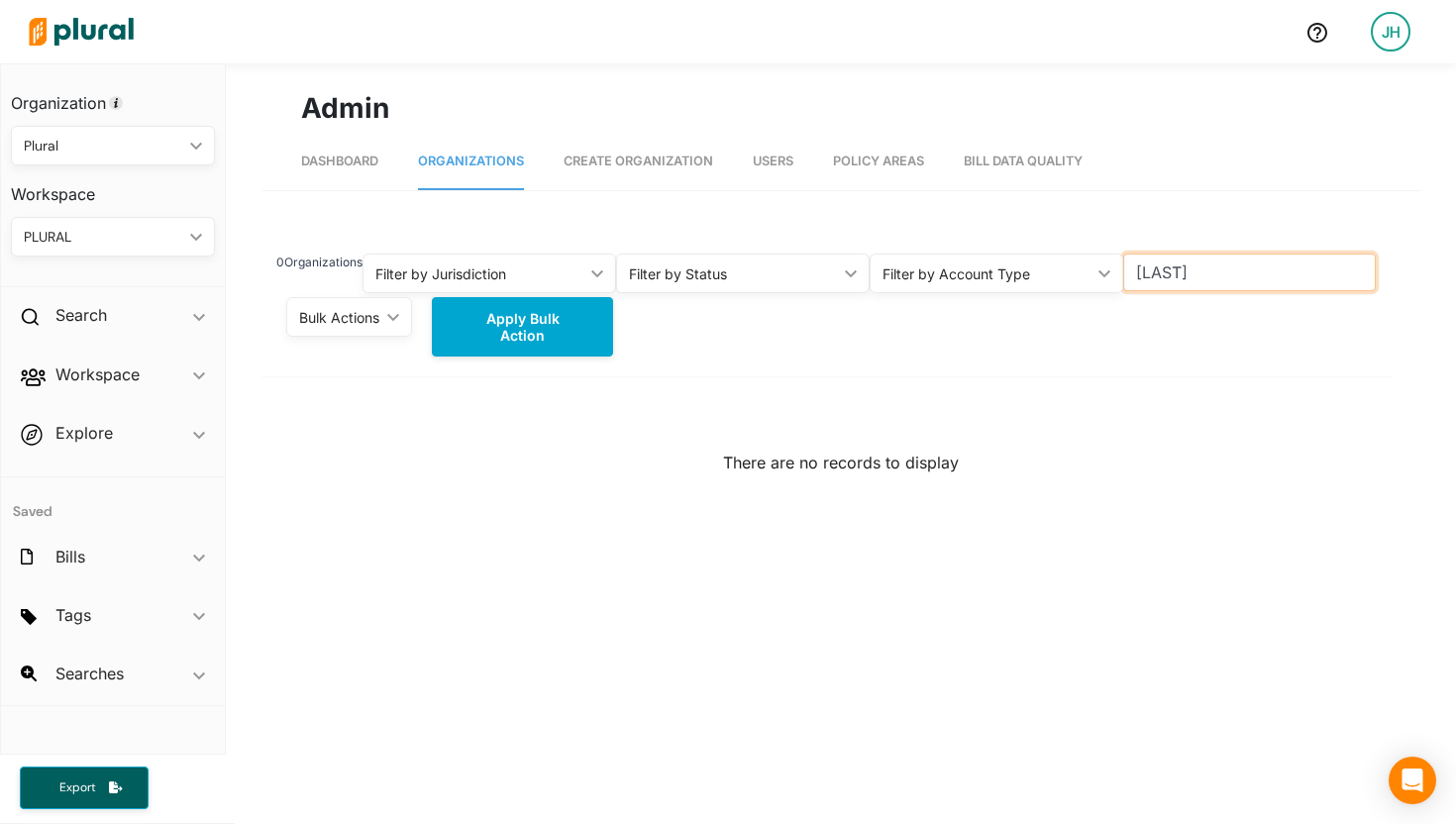 scroll, scrollTop: 38, scrollLeft: 0, axis: vertical 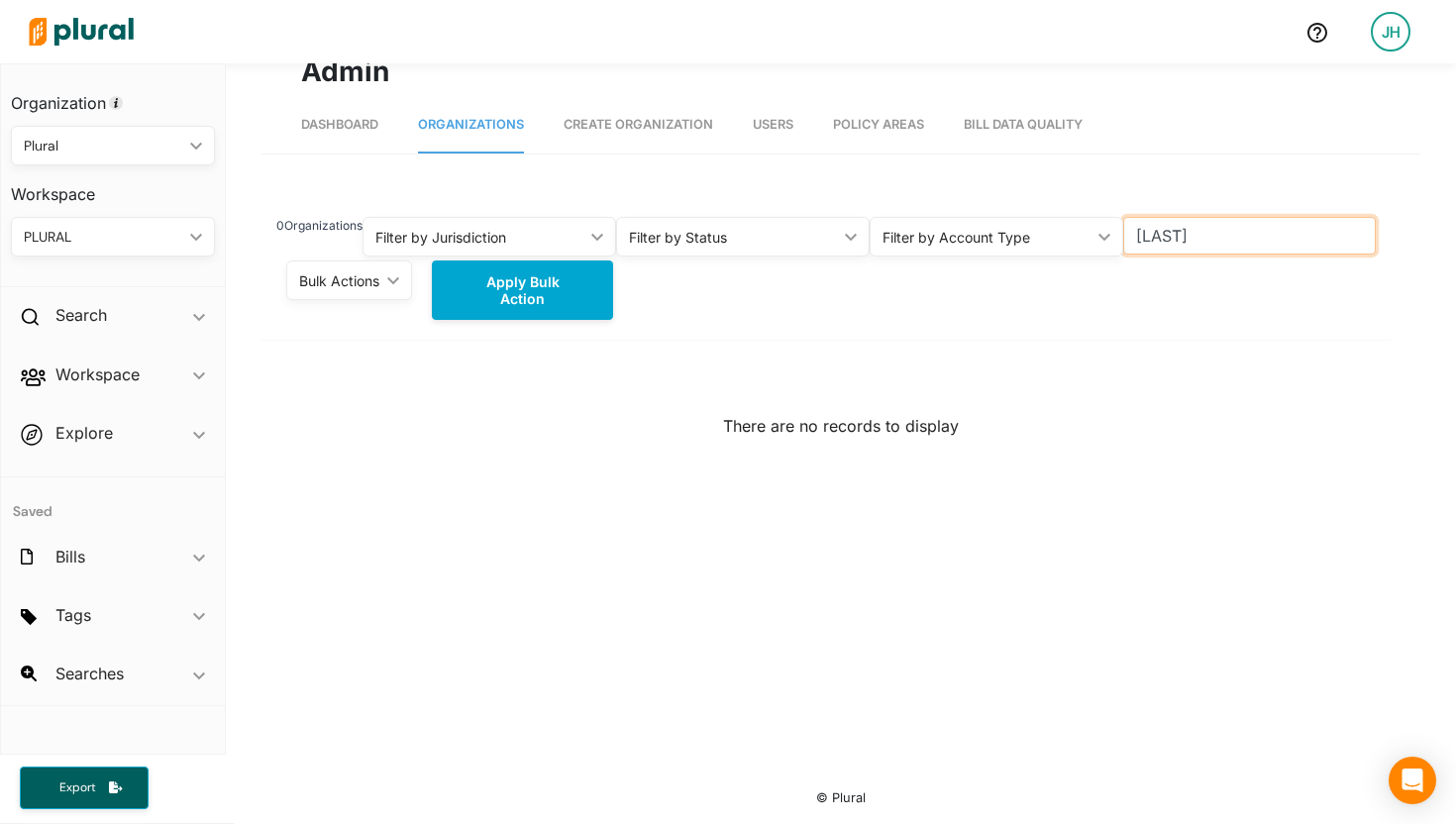 type on "[LAST]" 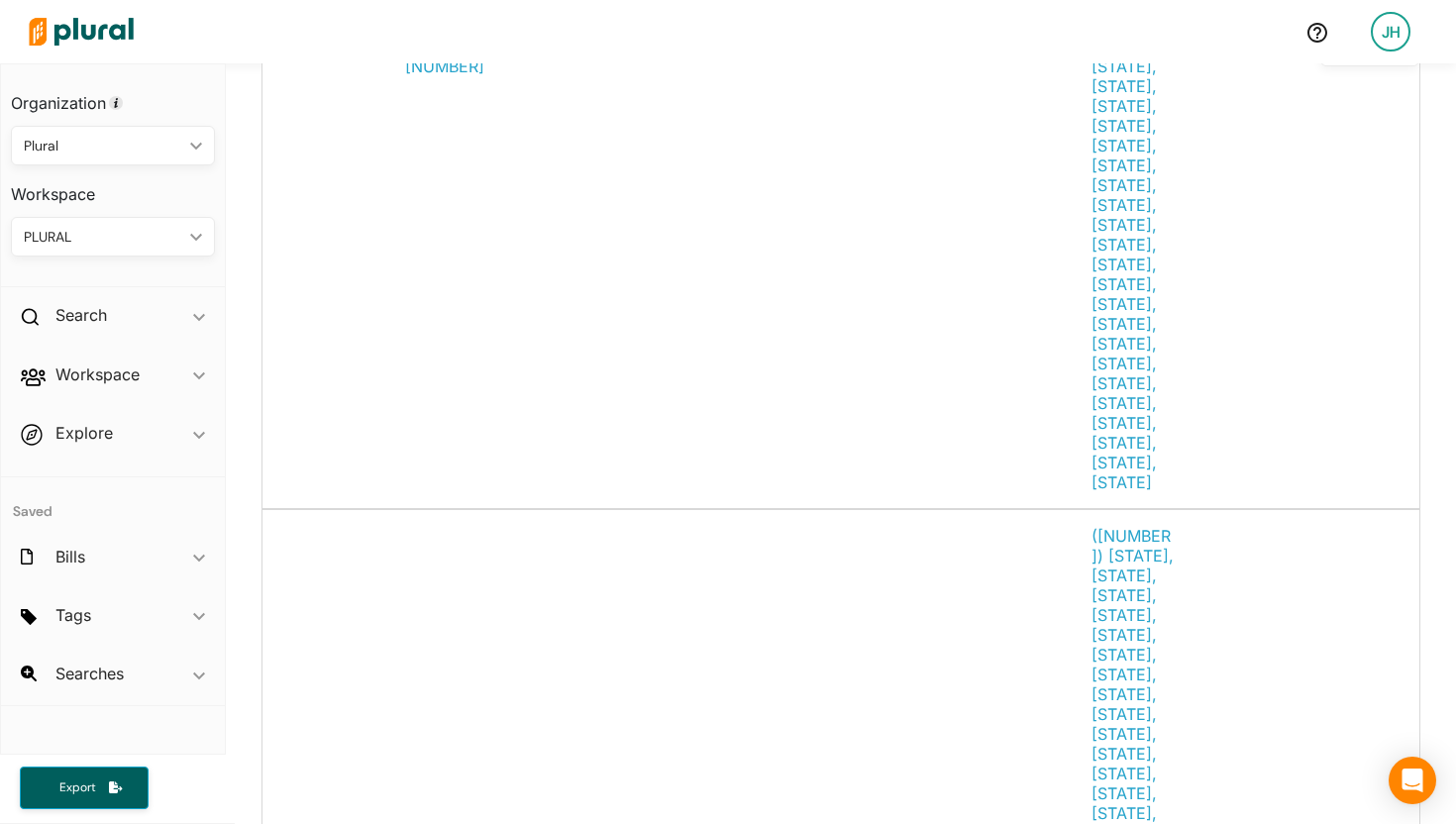 scroll, scrollTop: 3697, scrollLeft: 0, axis: vertical 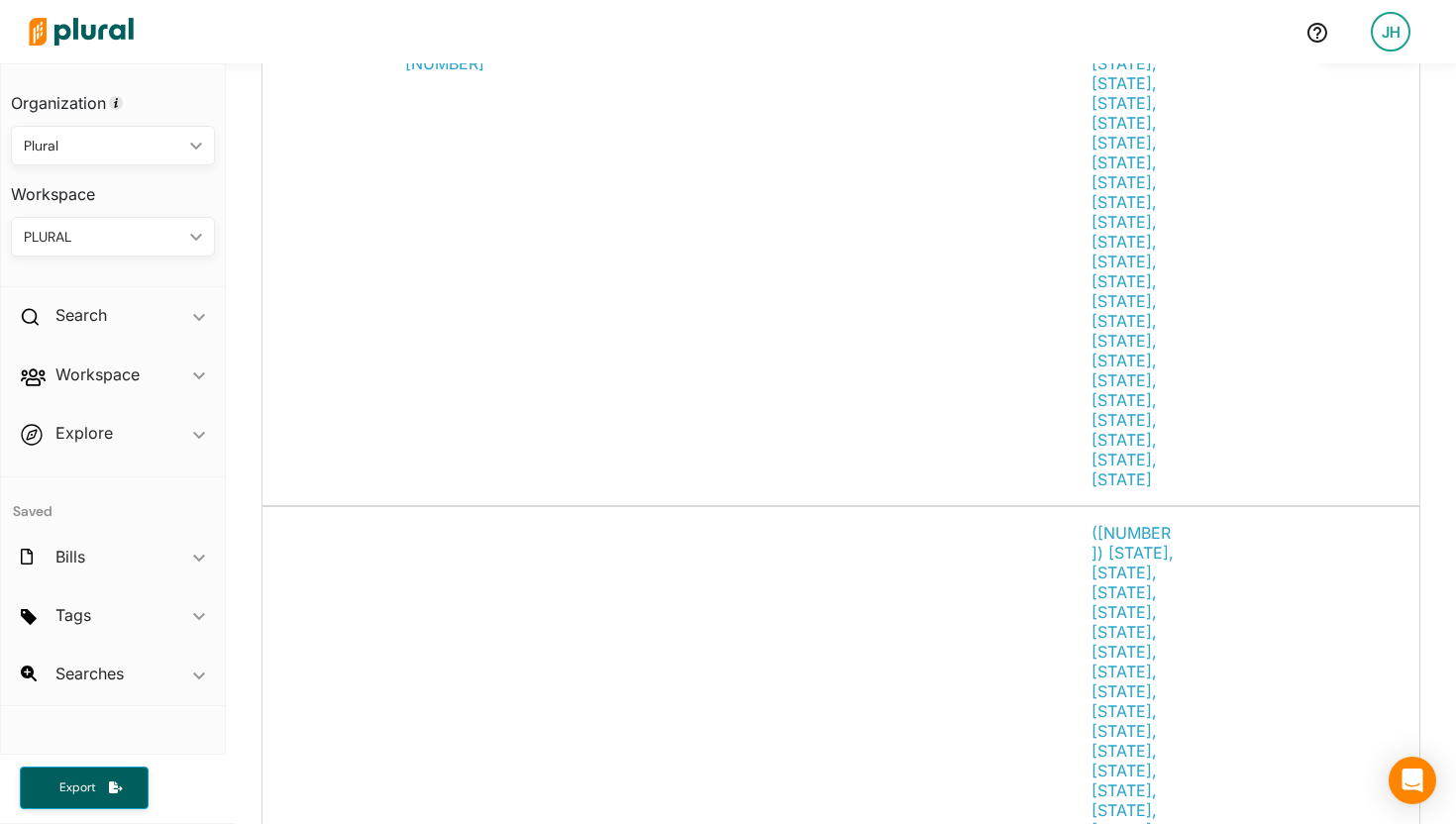 click on "[FIRST]-[LAST]-[NUMBER]" at bounding box center (447, 2819) 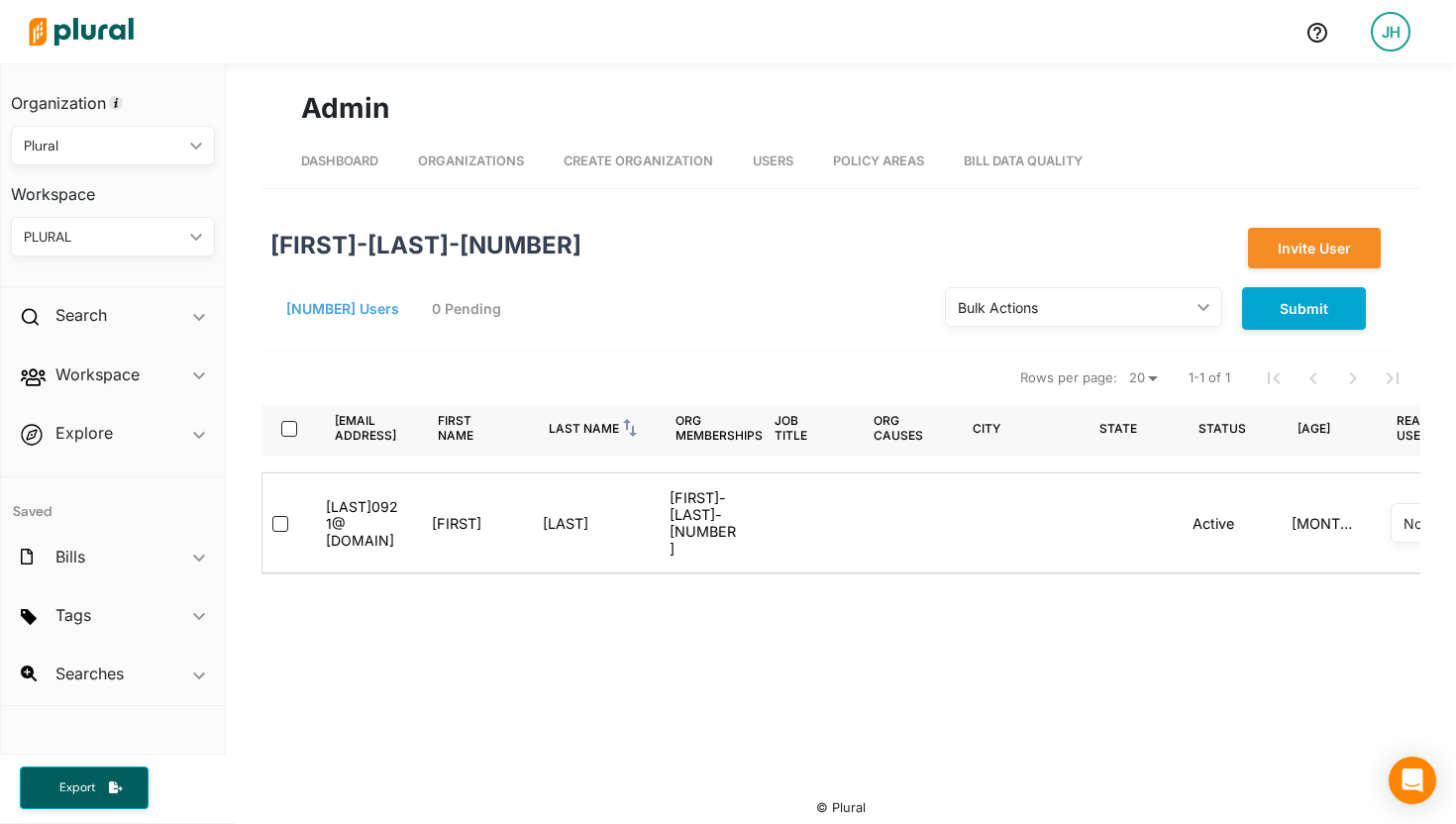scroll, scrollTop: 11, scrollLeft: 0, axis: vertical 